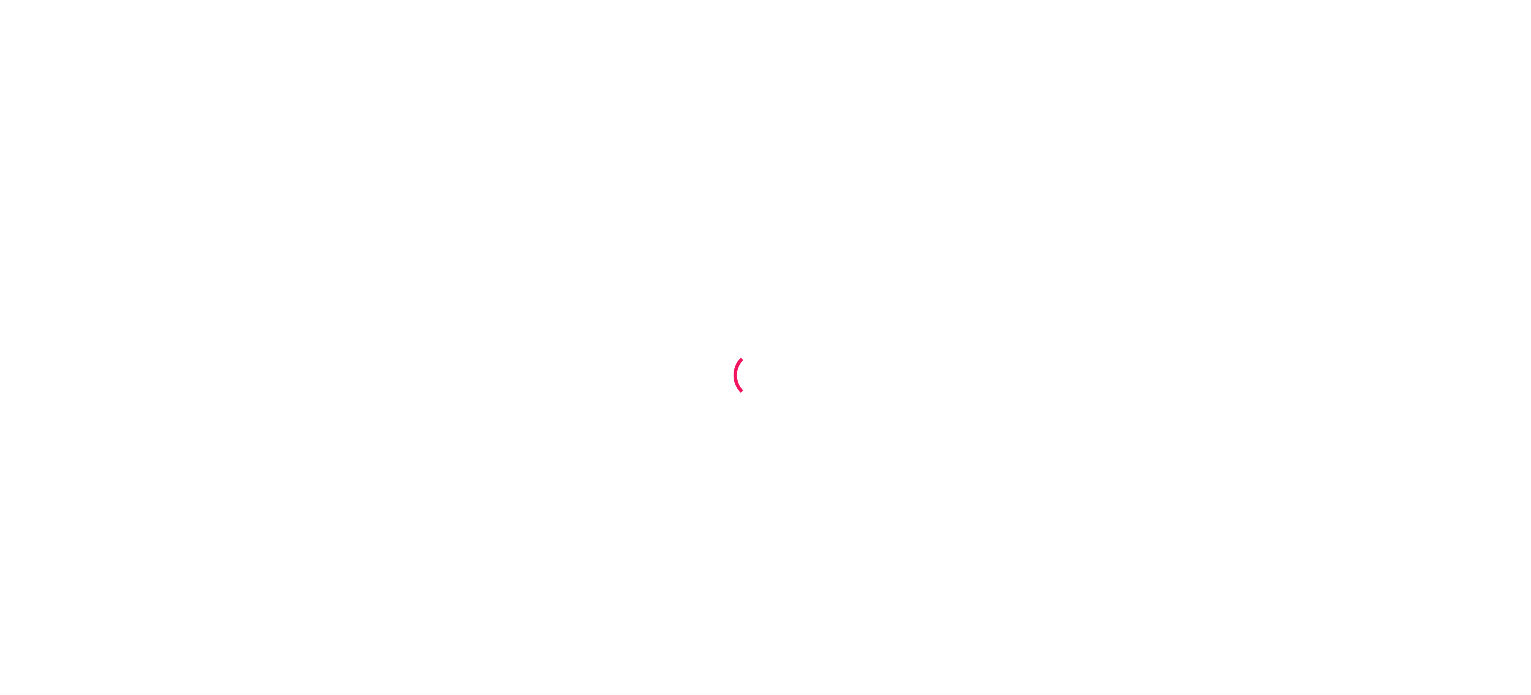 scroll, scrollTop: 0, scrollLeft: 0, axis: both 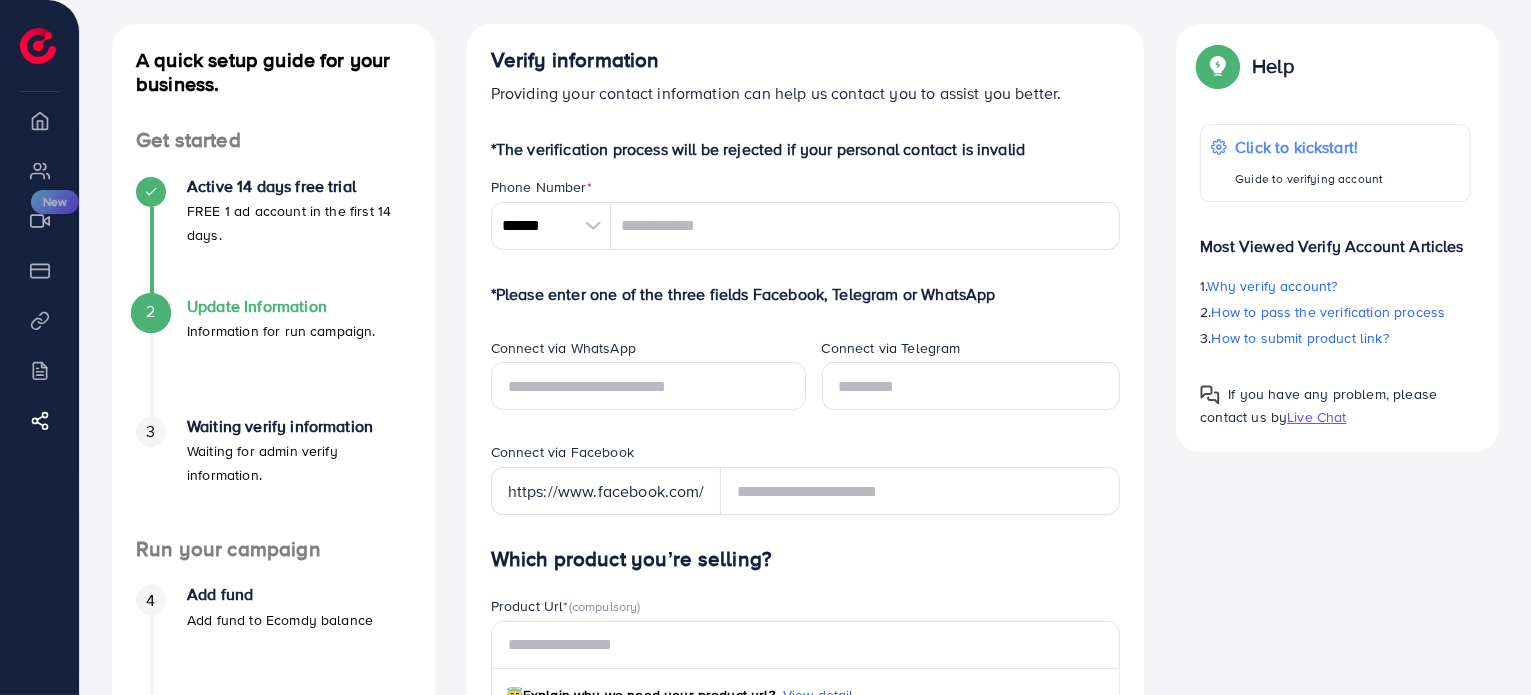 click at bounding box center (593, 226) 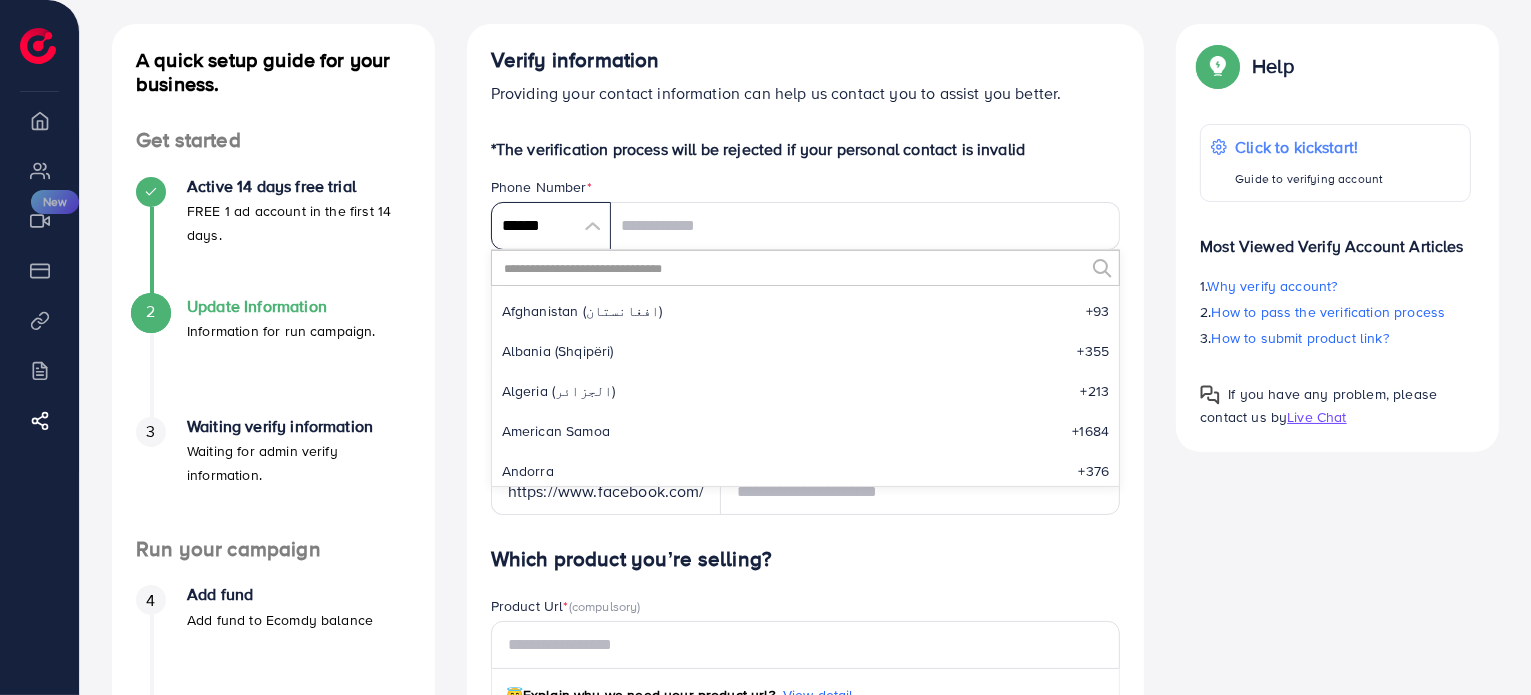 scroll, scrollTop: 9284, scrollLeft: 0, axis: vertical 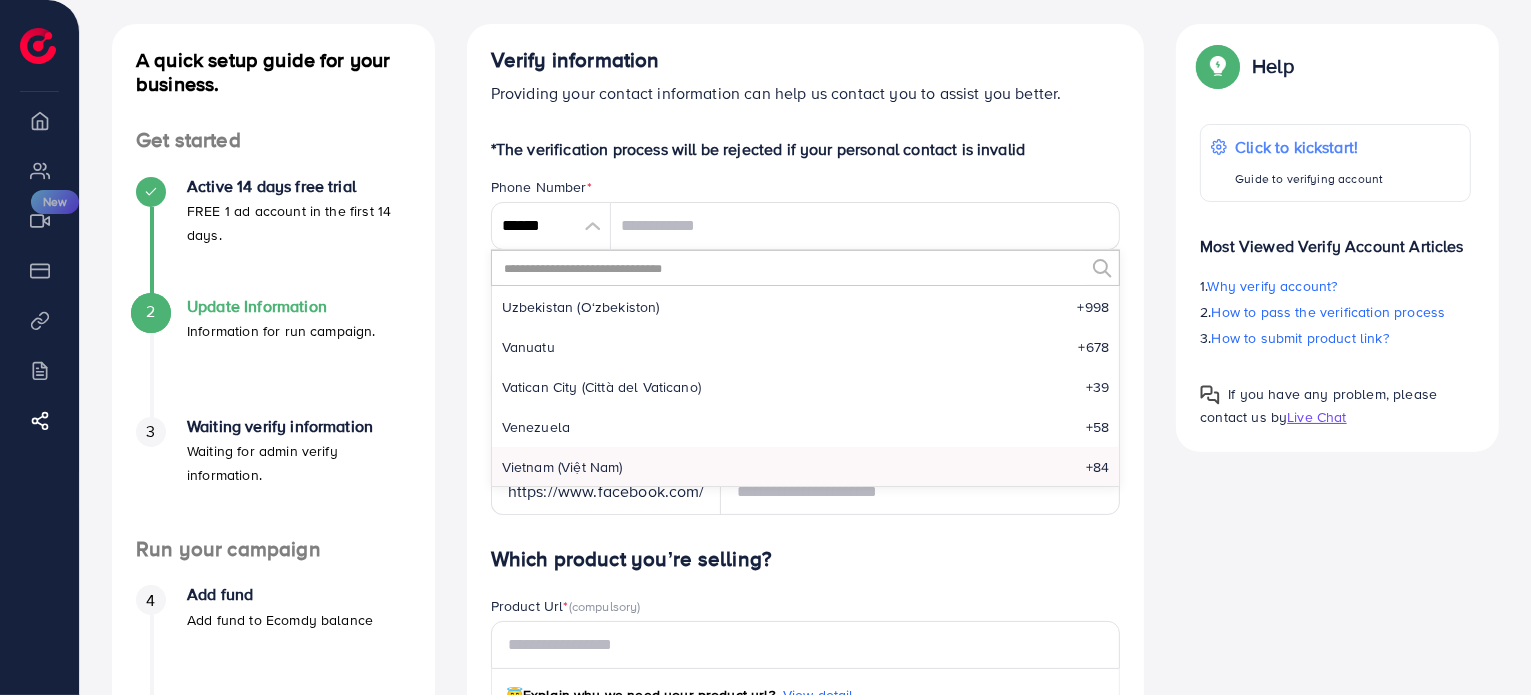 click at bounding box center [793, 268] 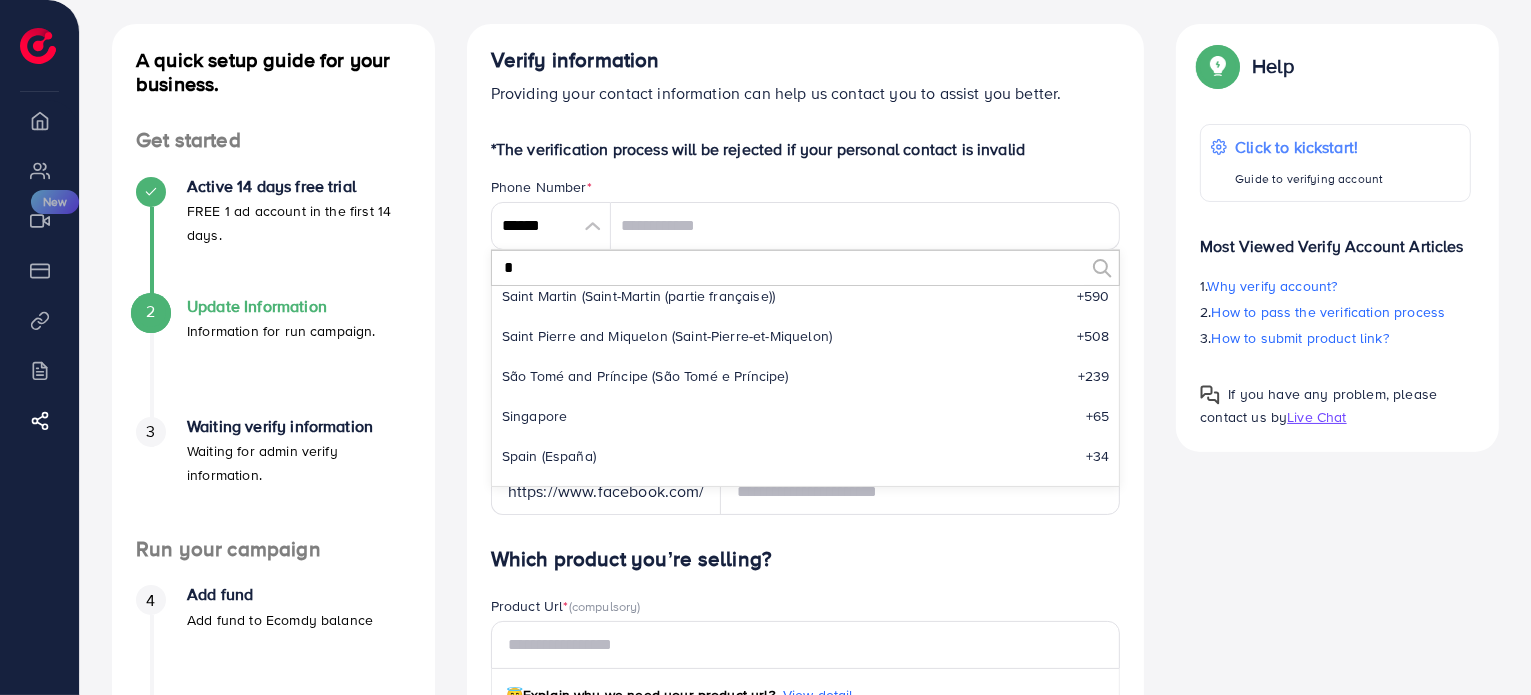 scroll, scrollTop: 0, scrollLeft: 0, axis: both 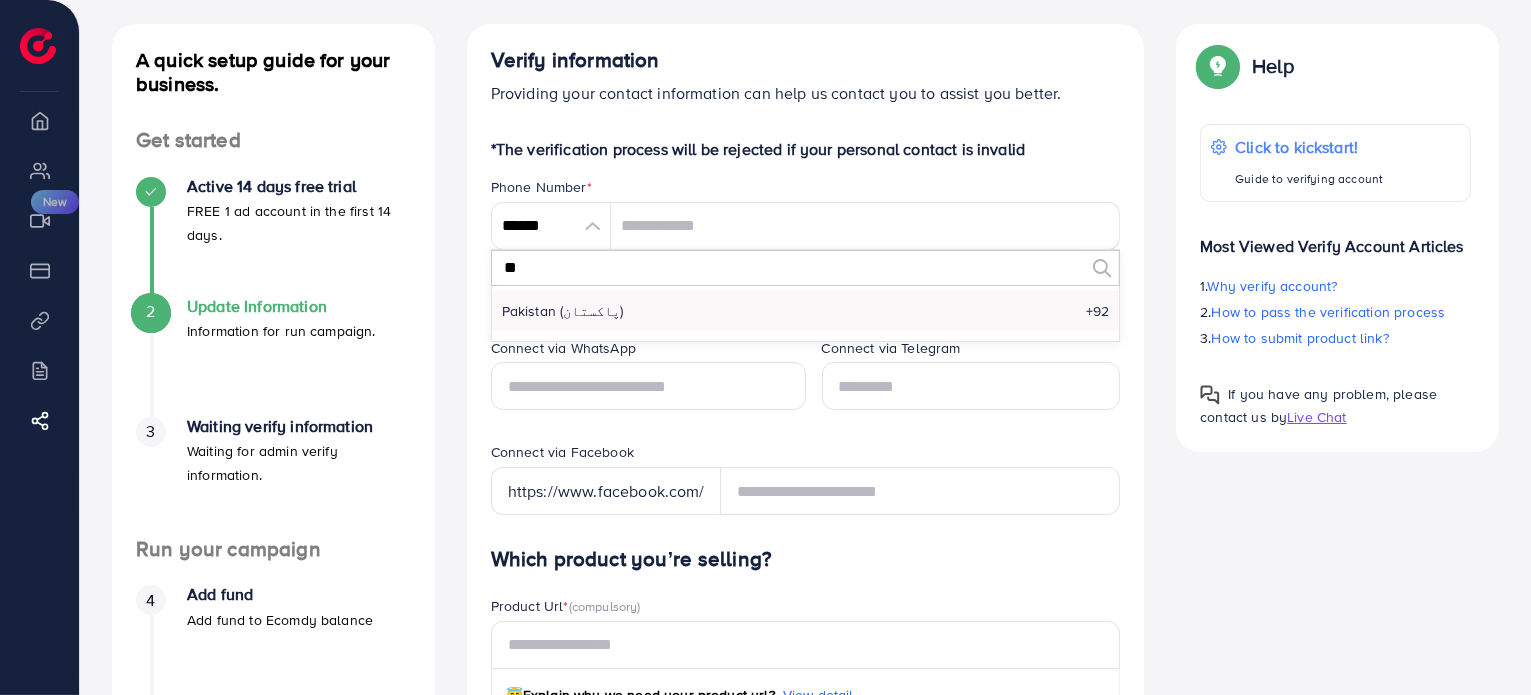 type on "**" 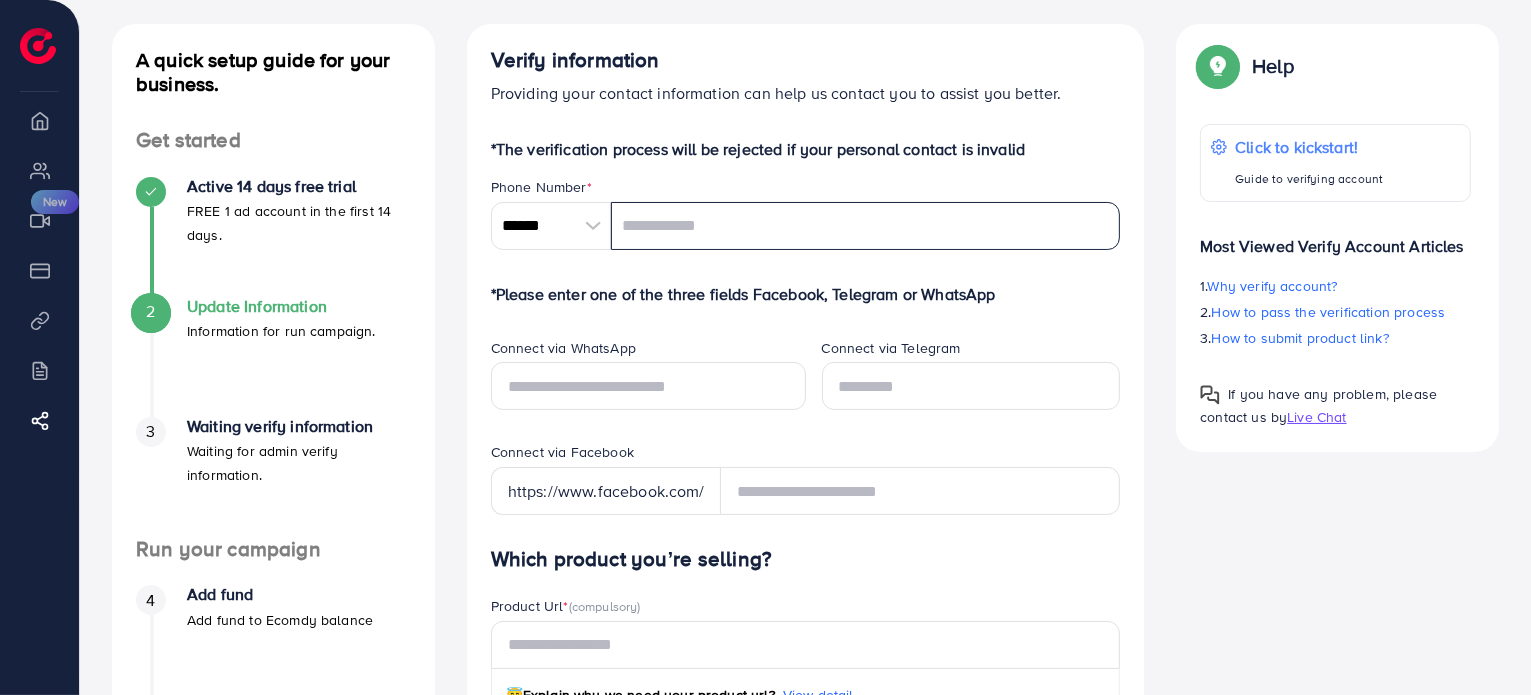 click at bounding box center (866, 226) 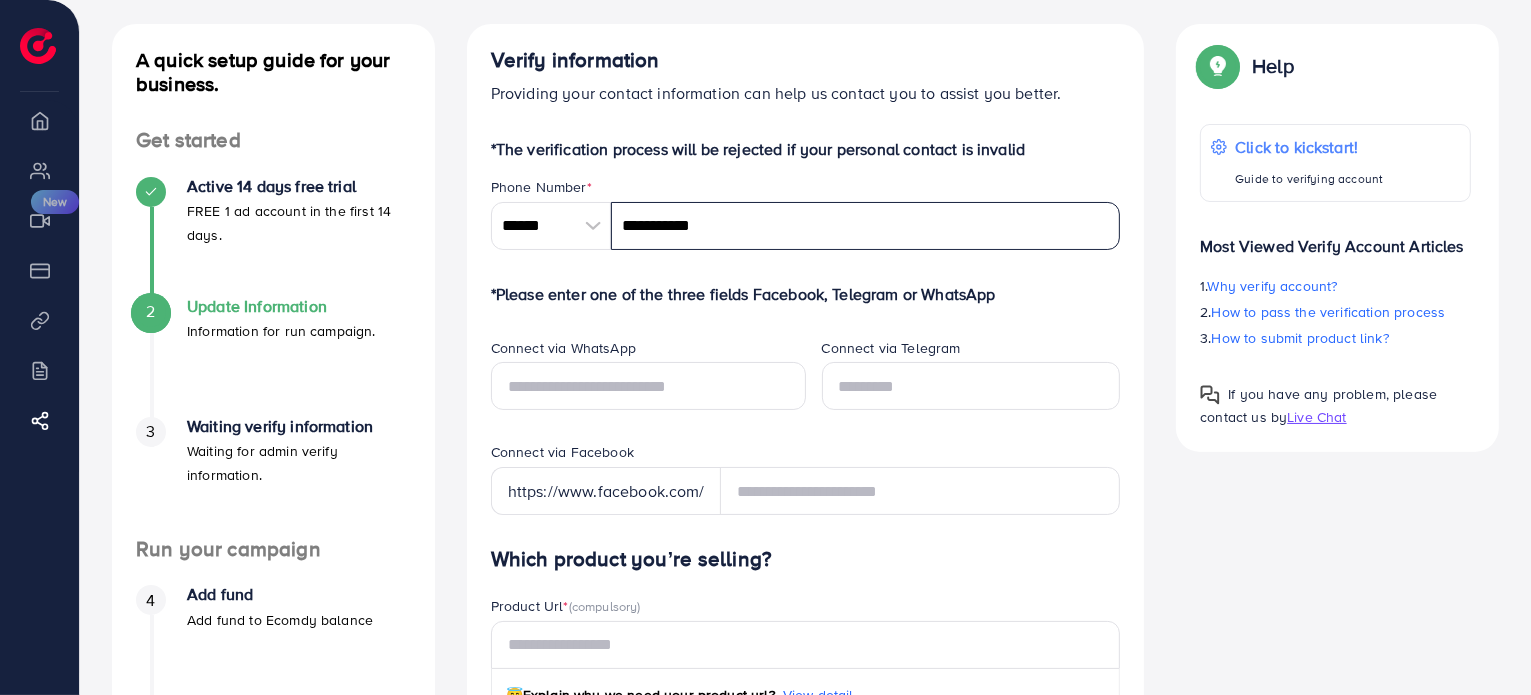 type on "**********" 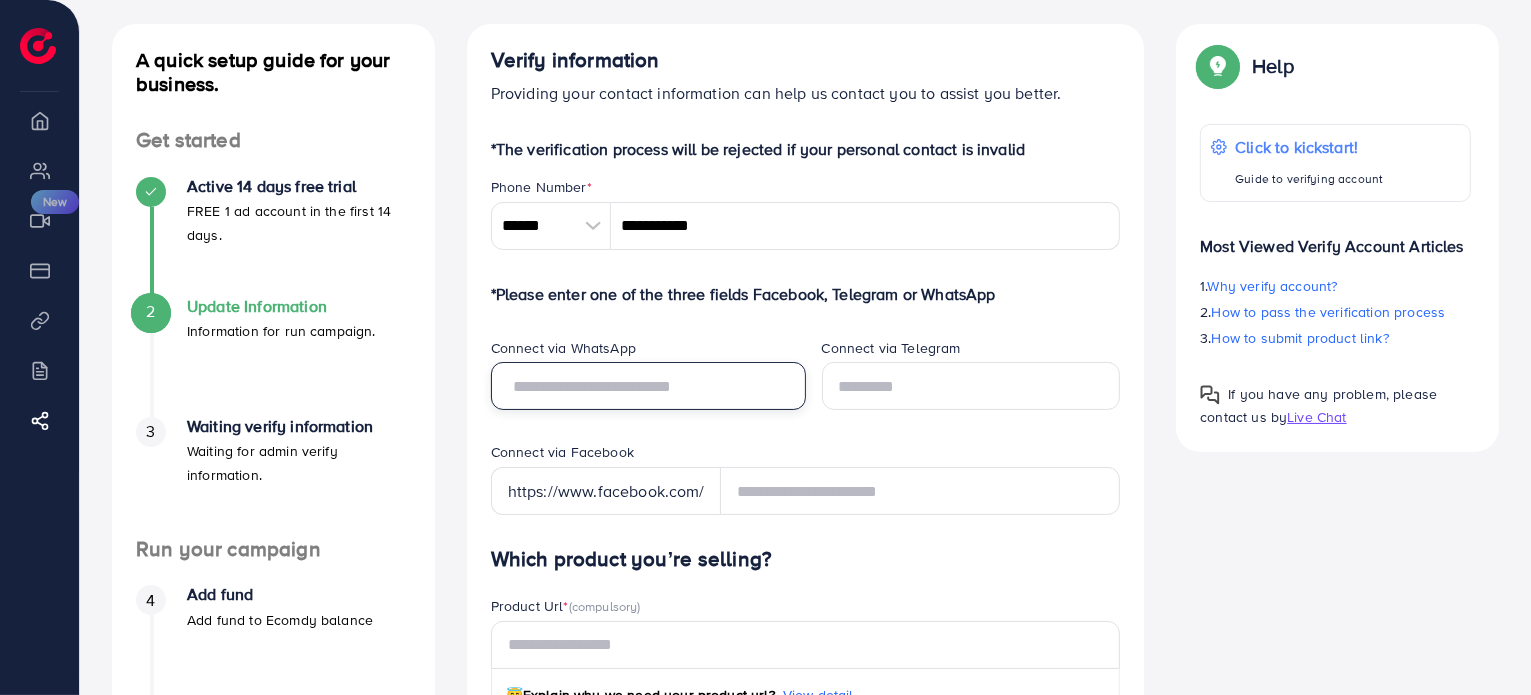 click at bounding box center (648, 386) 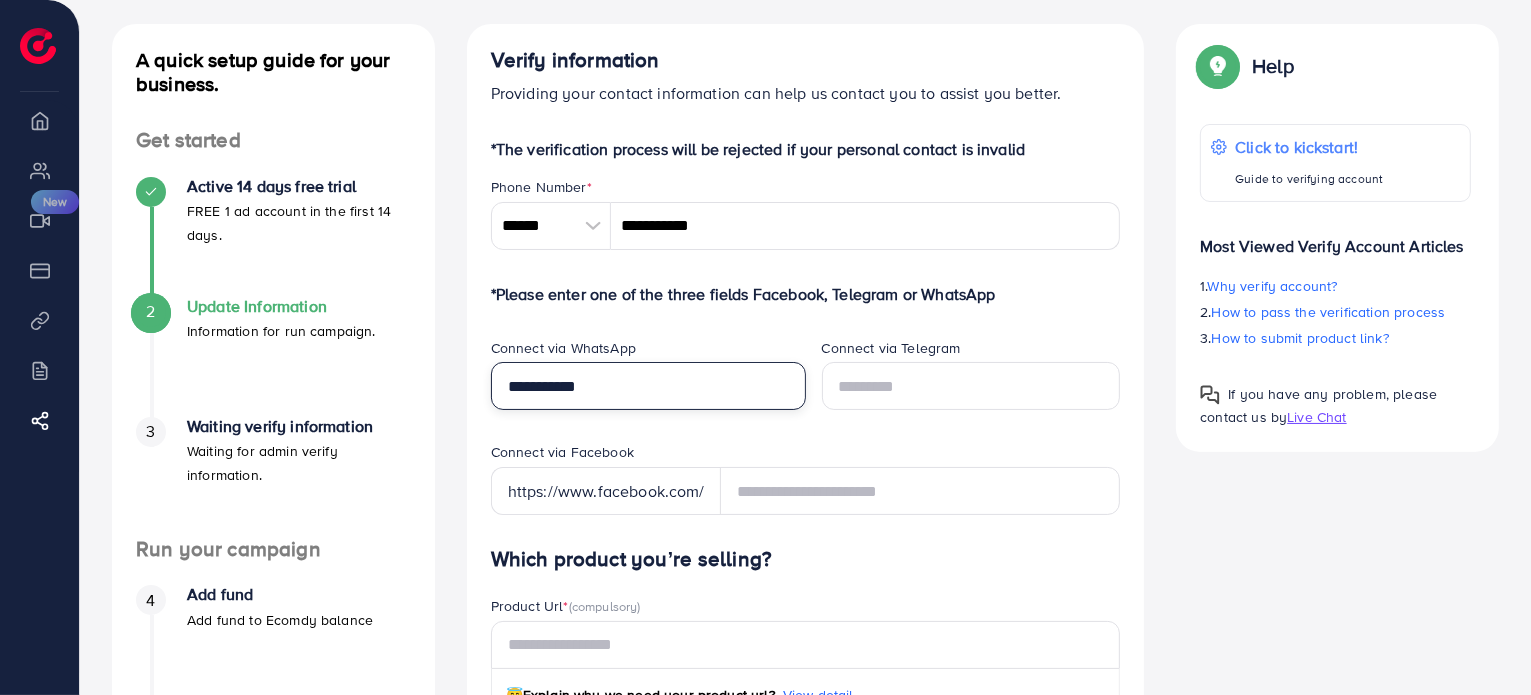 type on "**********" 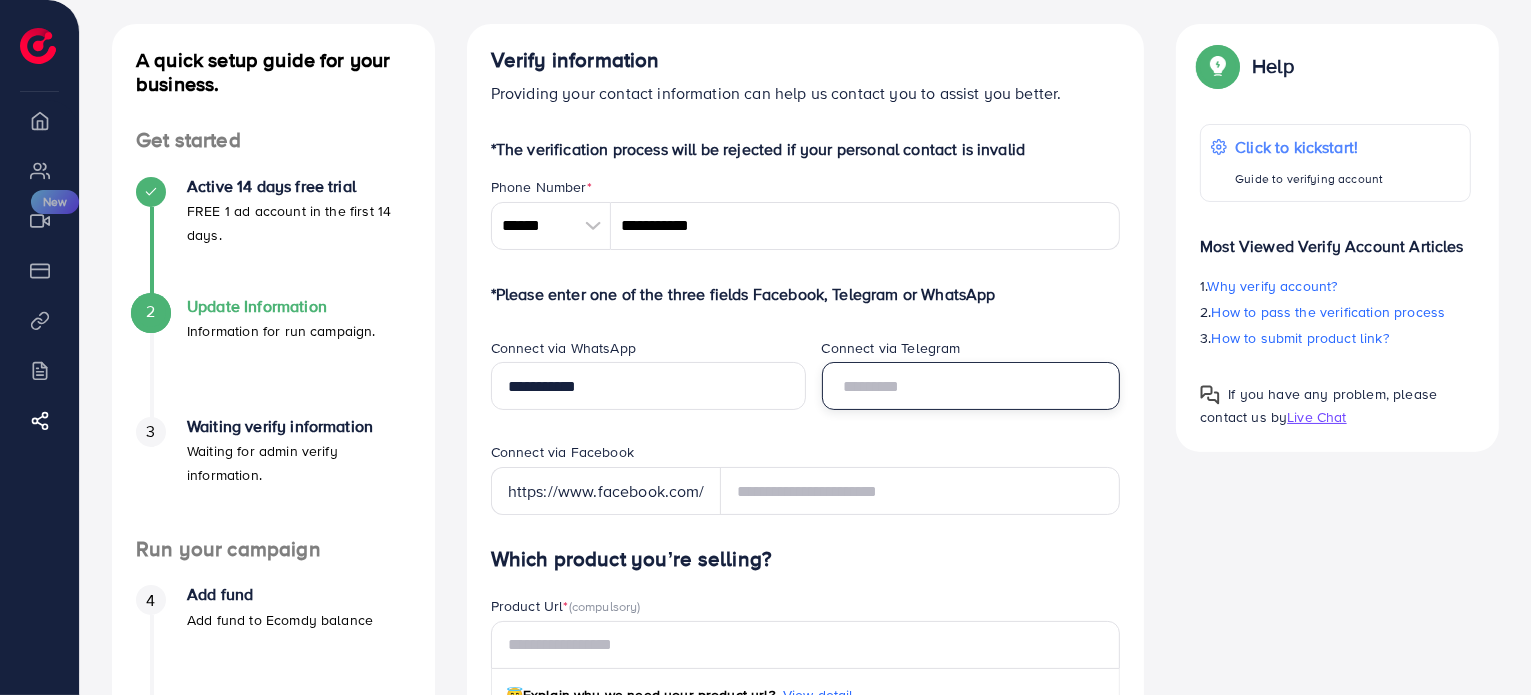click at bounding box center [971, 386] 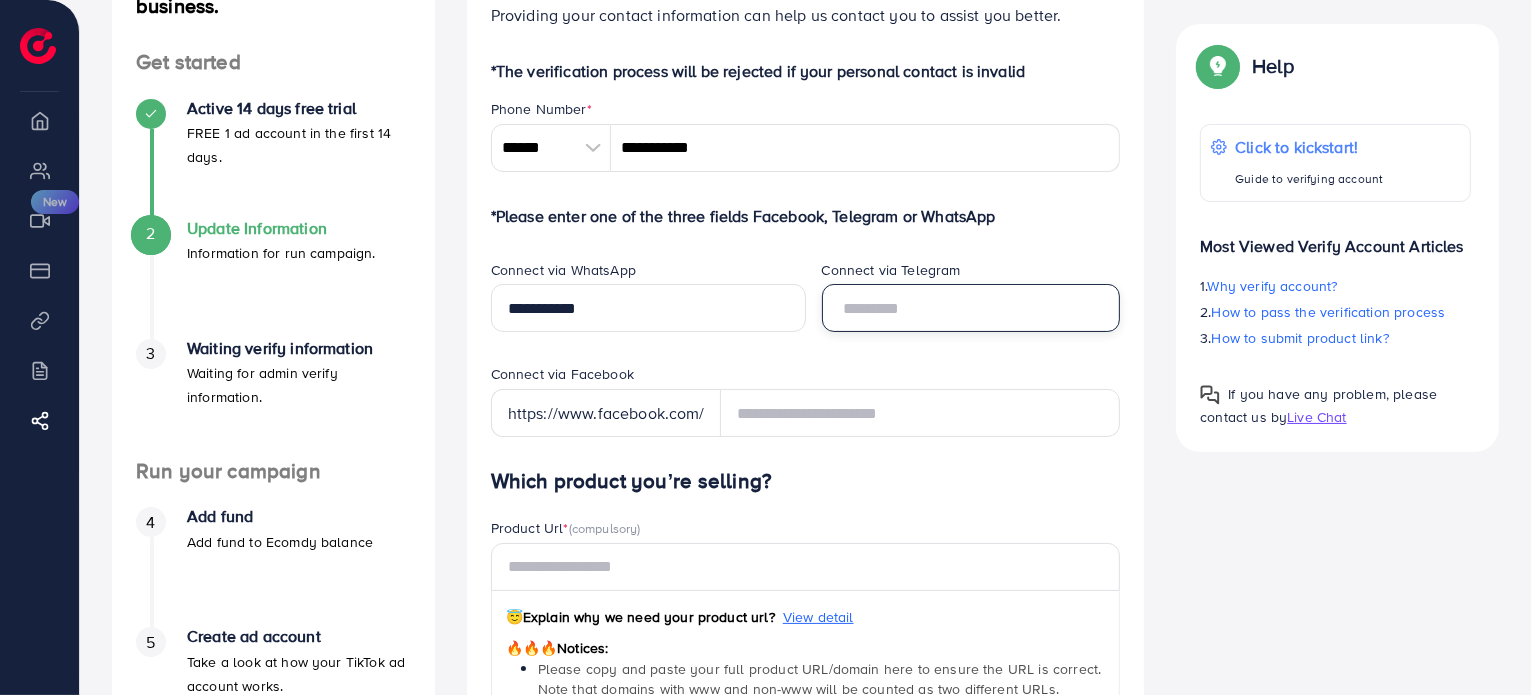 scroll, scrollTop: 200, scrollLeft: 0, axis: vertical 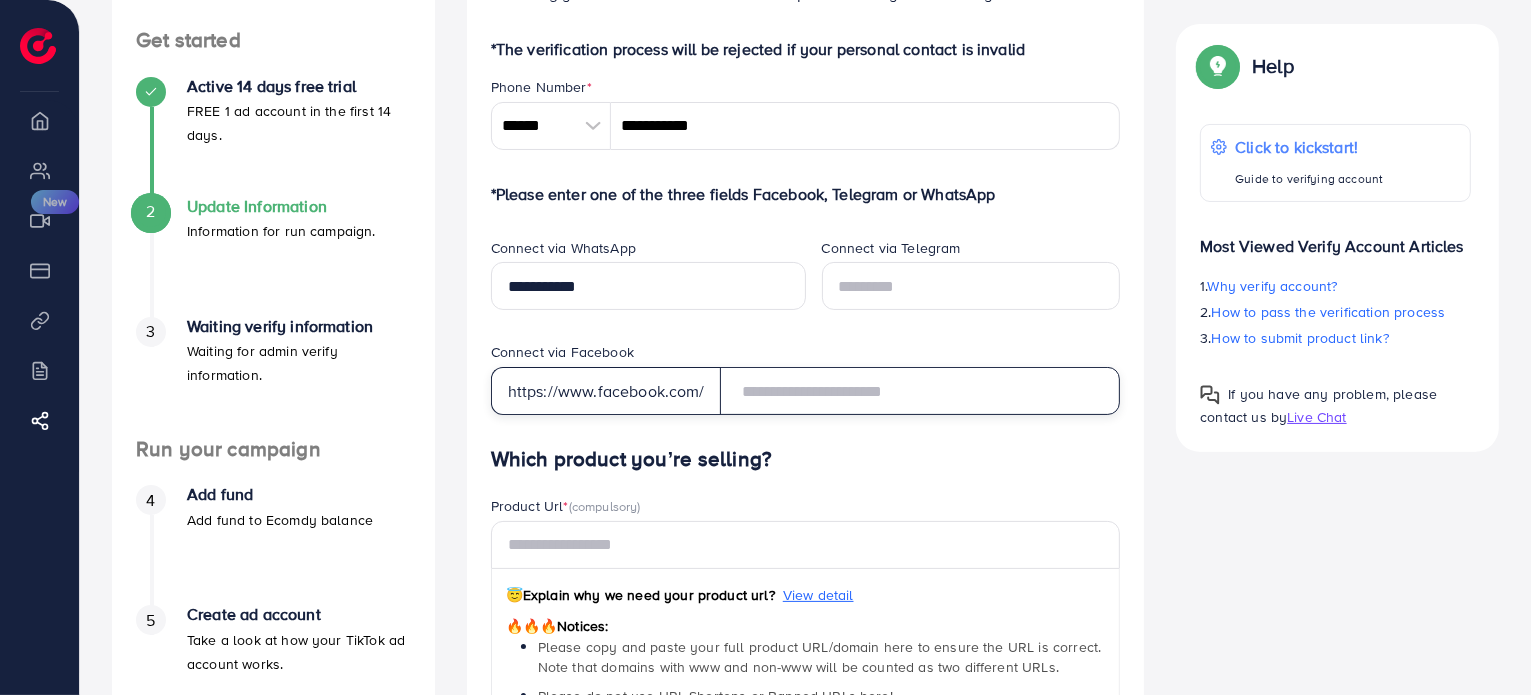 click at bounding box center (920, 391) 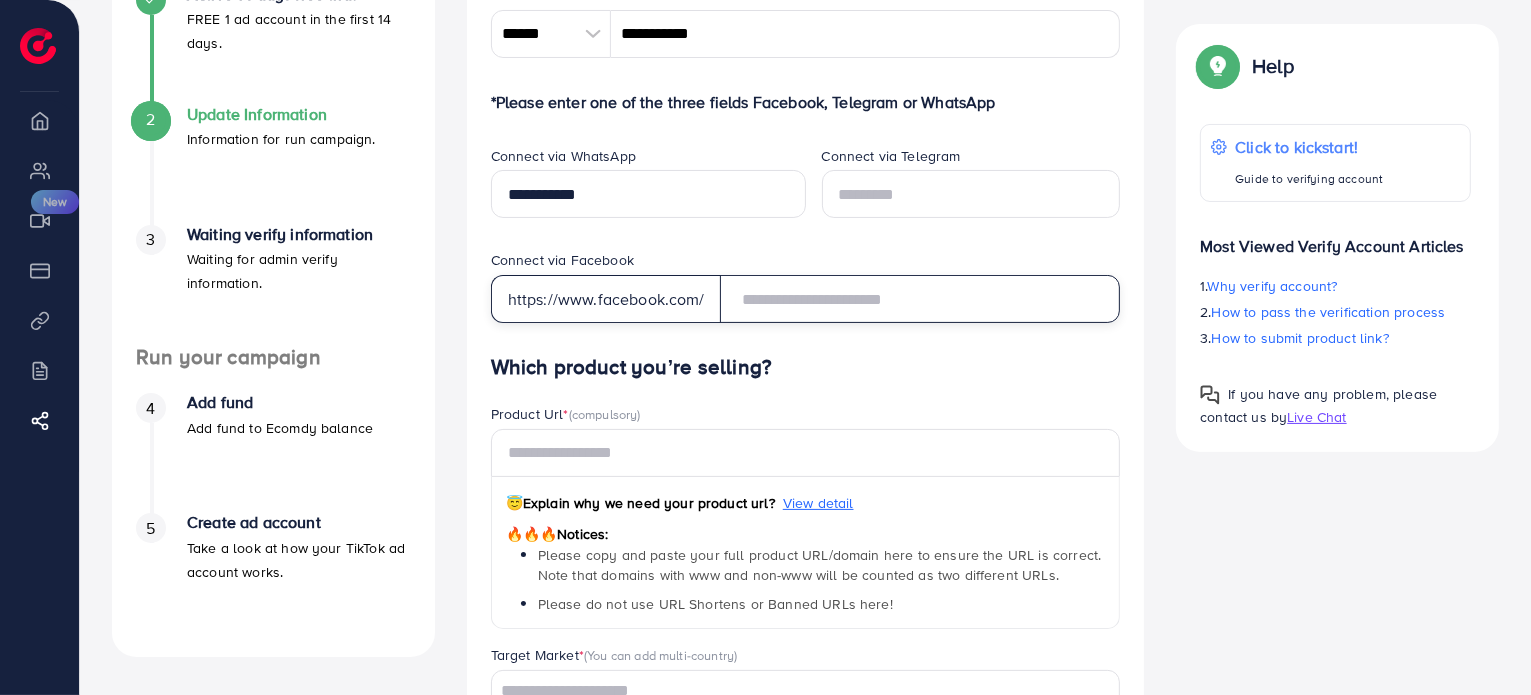 scroll, scrollTop: 300, scrollLeft: 0, axis: vertical 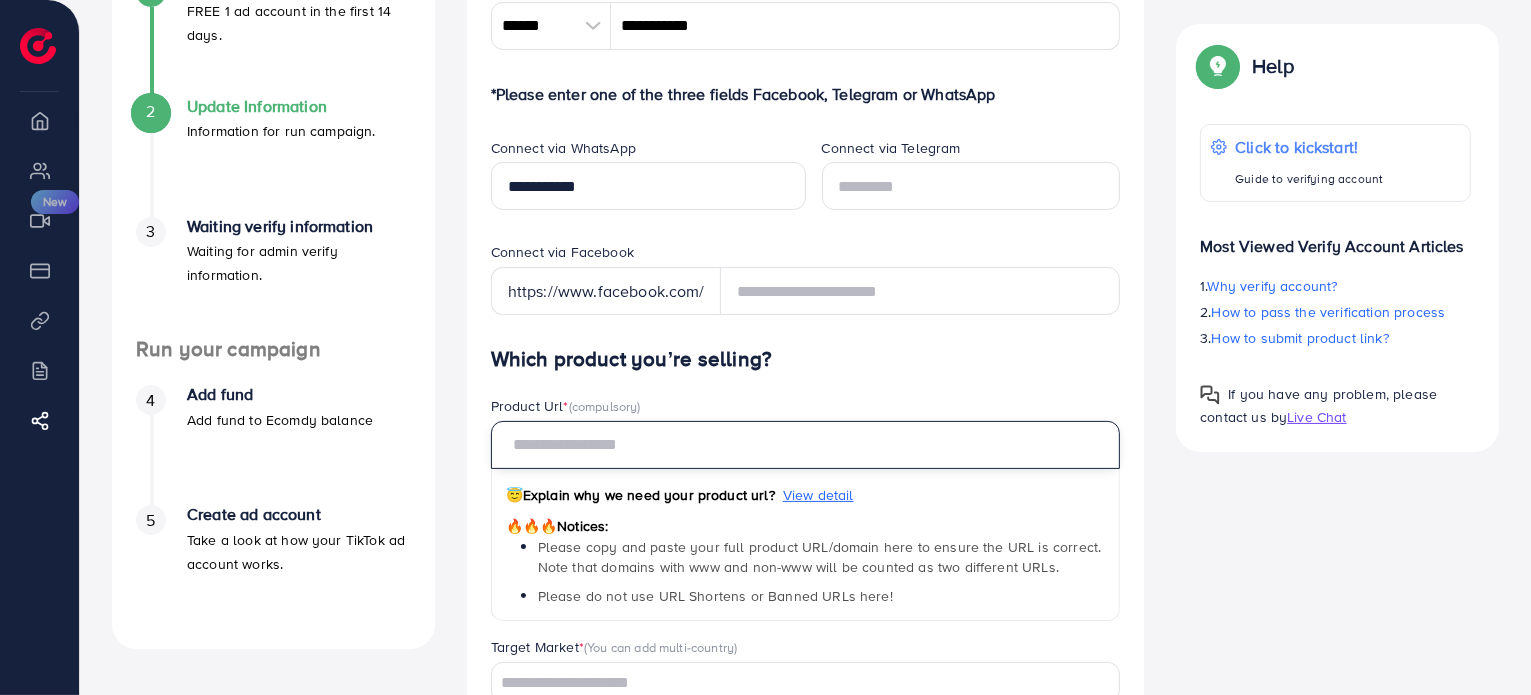 click at bounding box center [806, 445] 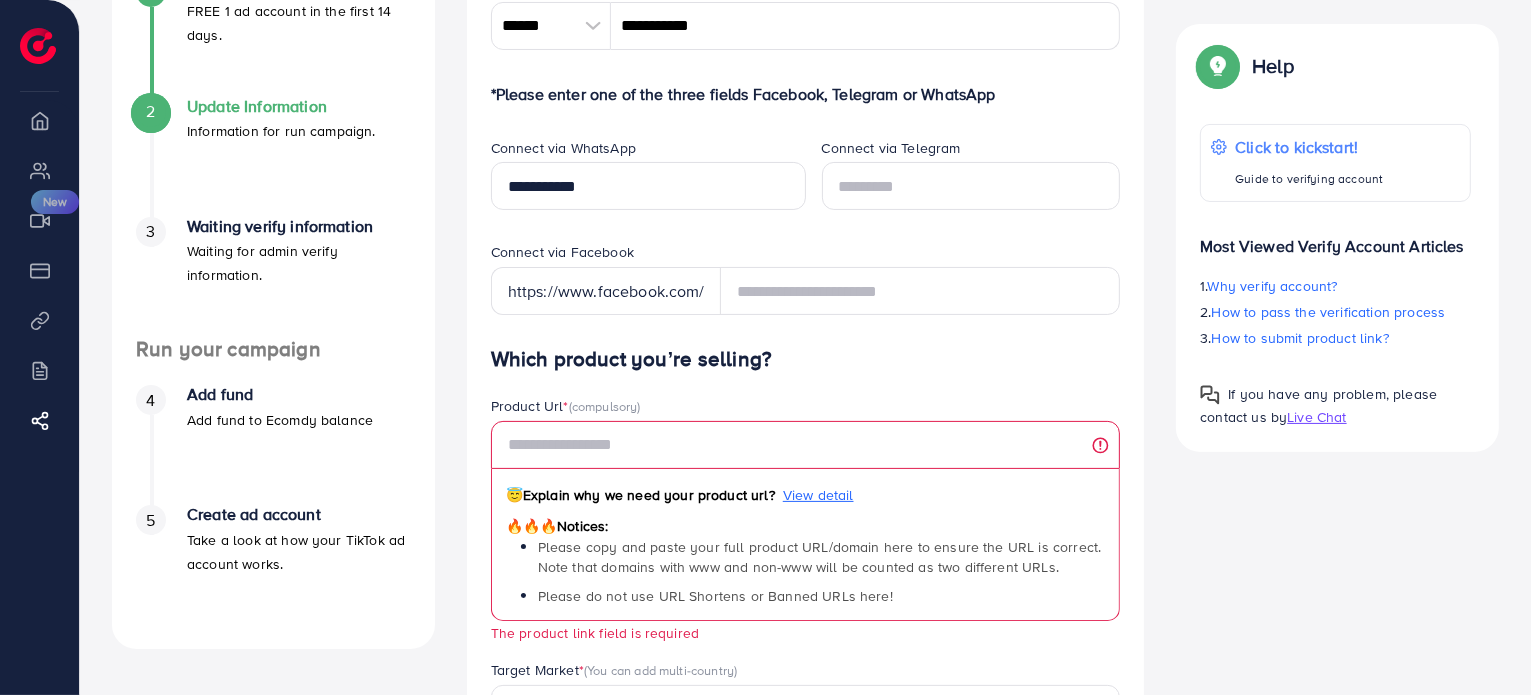 click on "Product Url  *  (compulsory)" at bounding box center [806, 408] 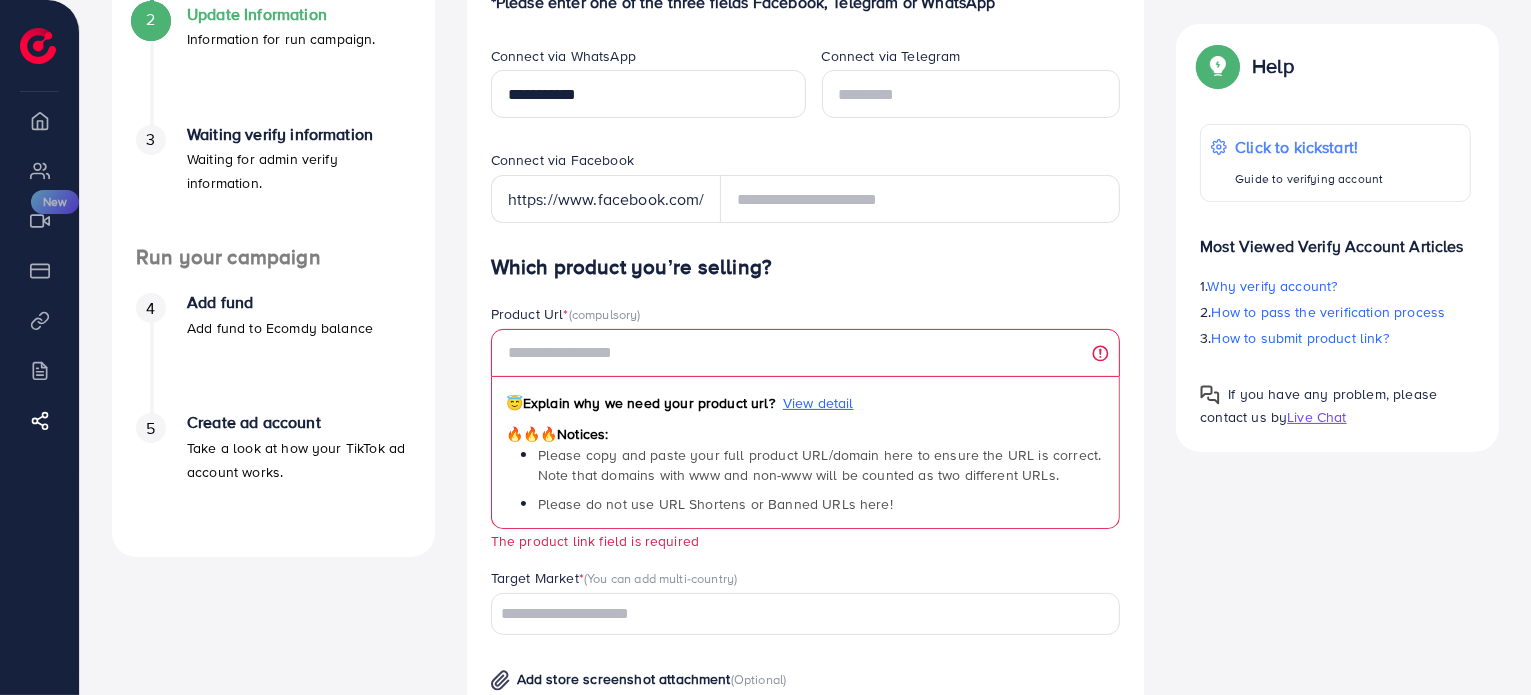 scroll, scrollTop: 400, scrollLeft: 0, axis: vertical 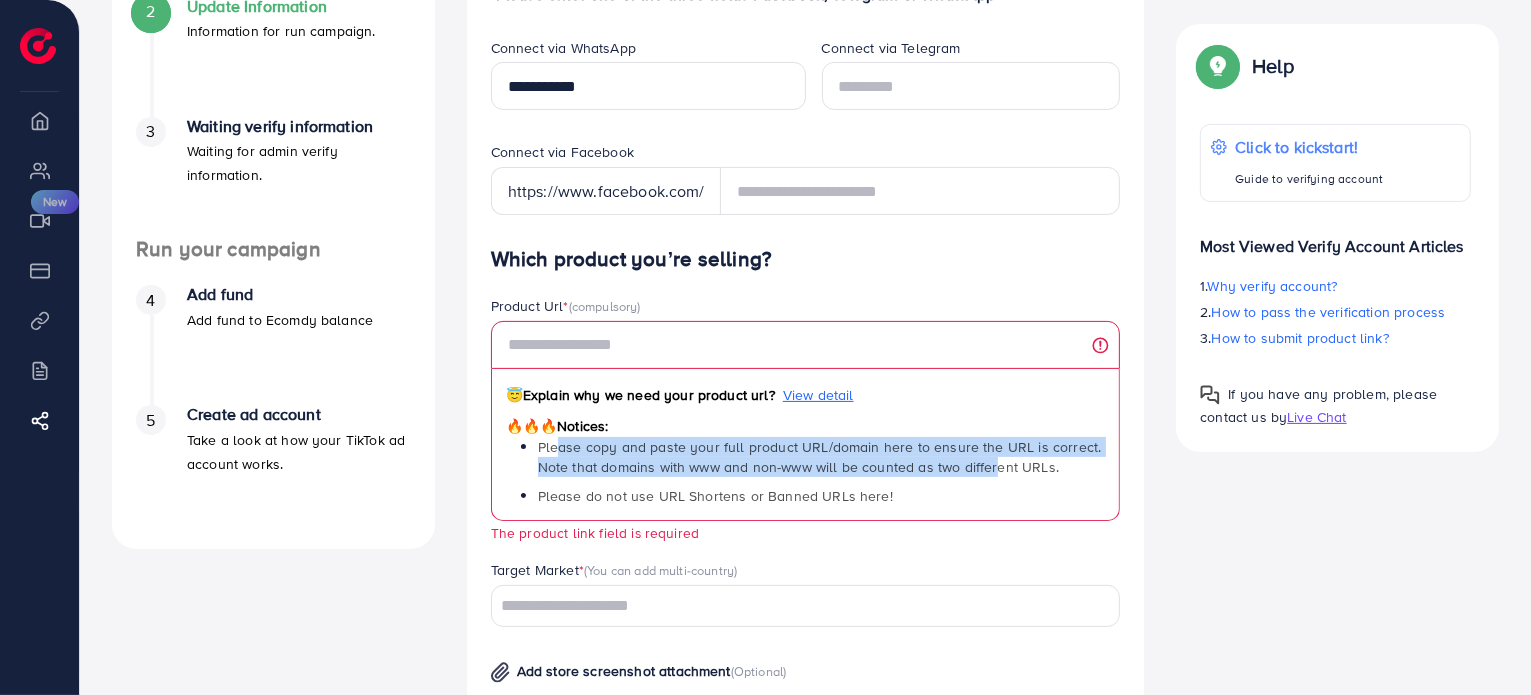 drag, startPoint x: 561, startPoint y: 447, endPoint x: 994, endPoint y: 473, distance: 433.7799 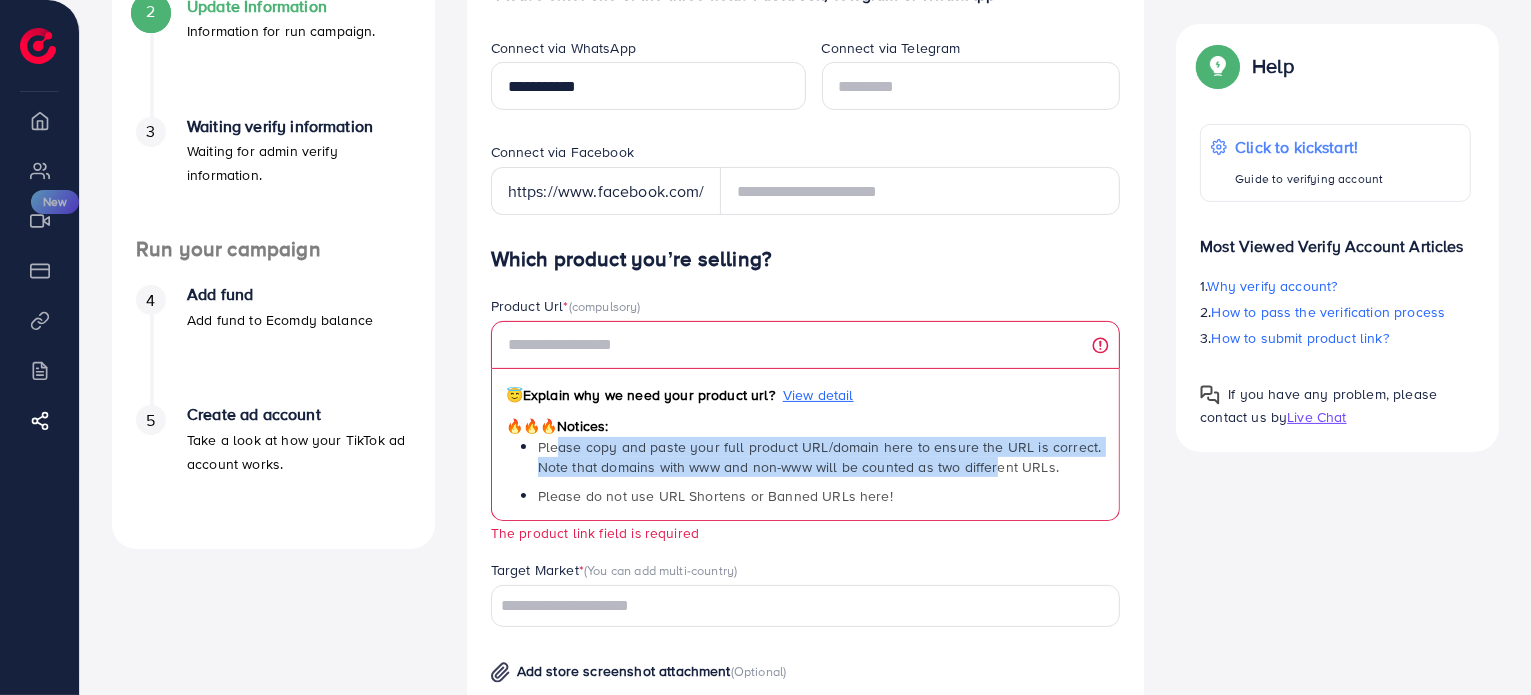 click on "Please copy and paste your full product URL/domain here to ensure the URL is correct. Note that domains with www and non-www will be counted as two different URLs." at bounding box center [820, 457] 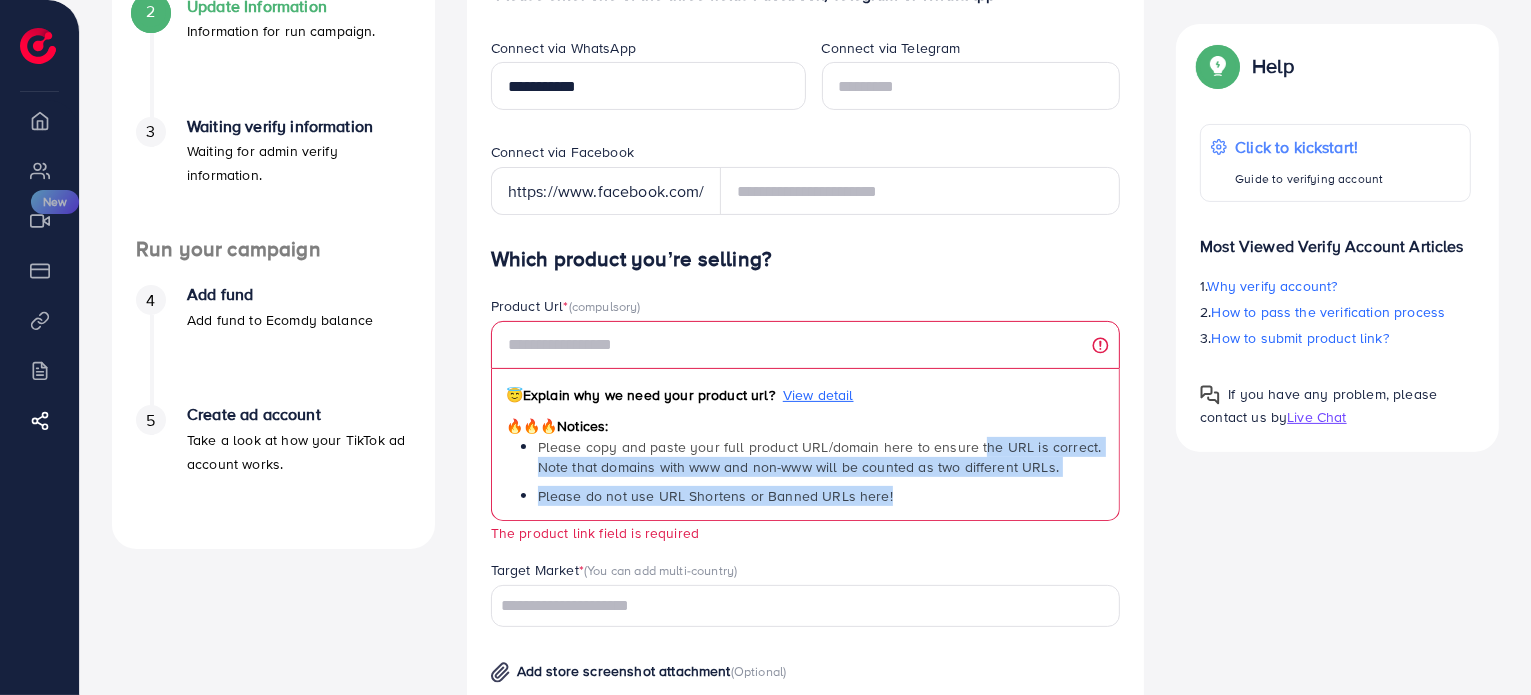 drag, startPoint x: 980, startPoint y: 447, endPoint x: 1032, endPoint y: 482, distance: 62.681736 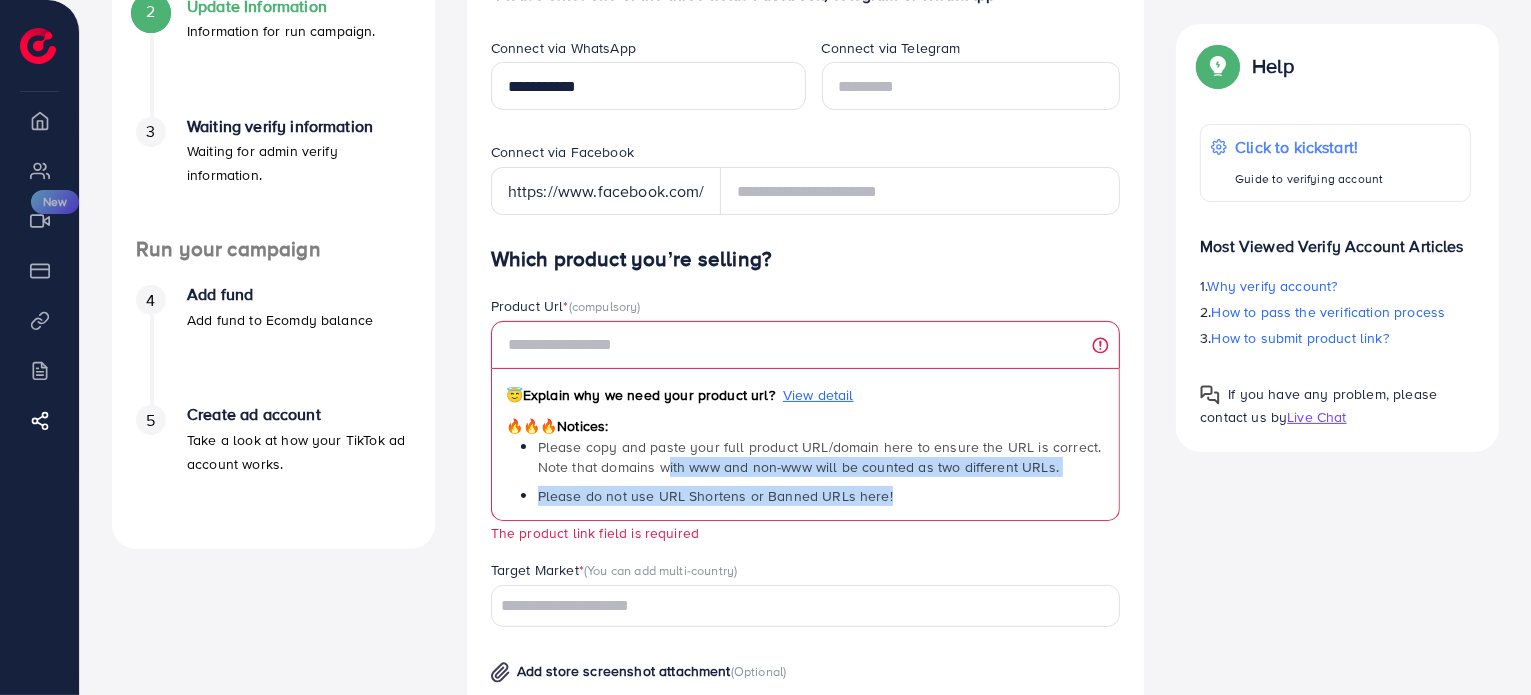 drag, startPoint x: 664, startPoint y: 471, endPoint x: 997, endPoint y: 499, distance: 334.1751 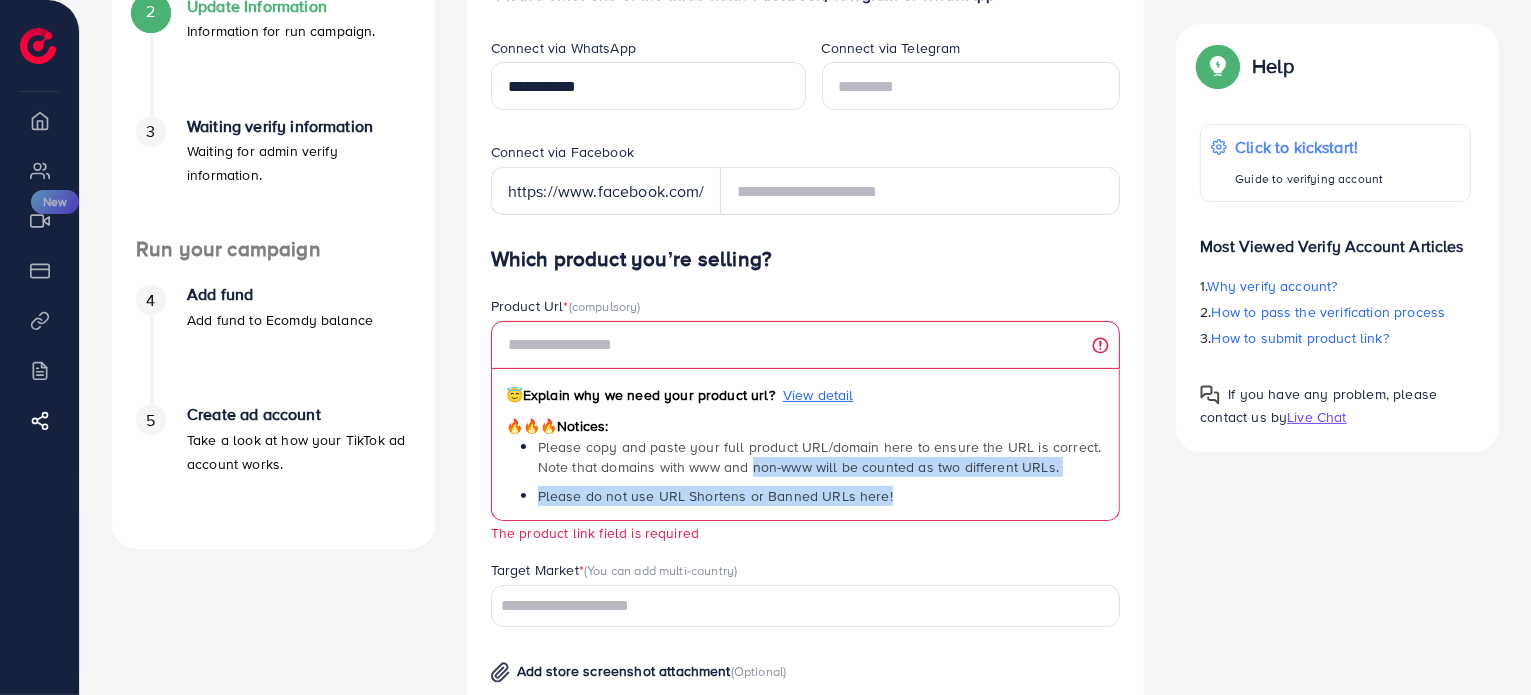 drag, startPoint x: 752, startPoint y: 468, endPoint x: 905, endPoint y: 479, distance: 153.39491 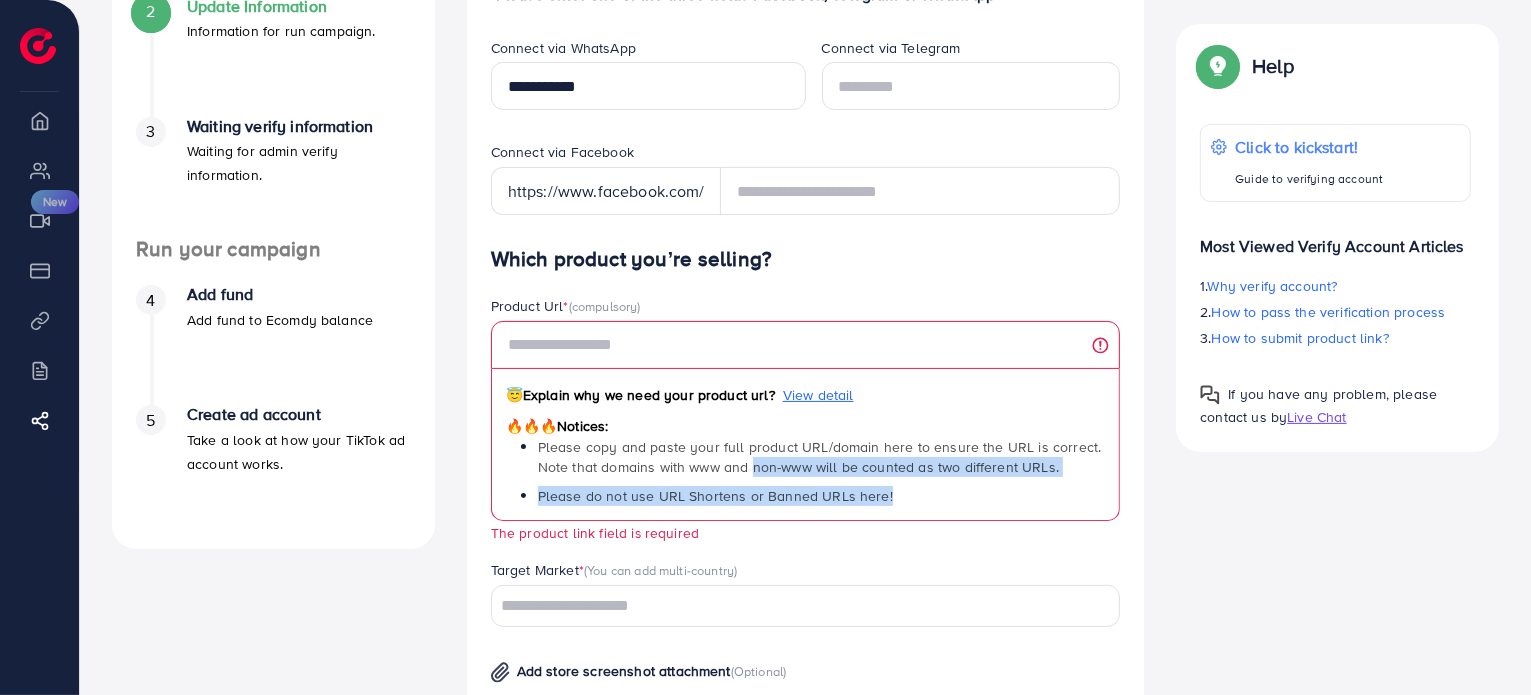 click on "Please copy and paste your full product URL/domain here to ensure the URL is correct. Note that domains with www and non-www will be counted as two different URLs. Please do not use URL Shortens or Banned URLs here!" at bounding box center [822, 471] 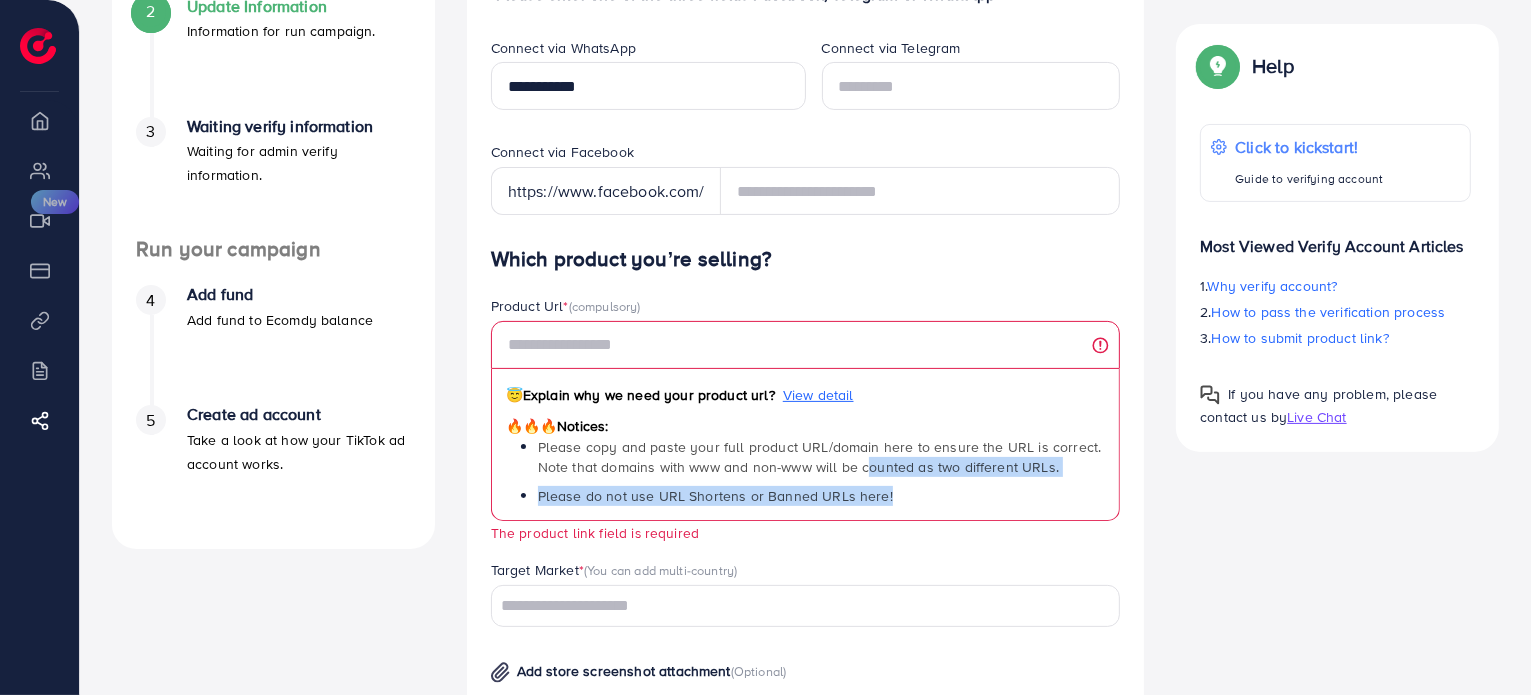 drag, startPoint x: 863, startPoint y: 468, endPoint x: 939, endPoint y: 497, distance: 81.34495 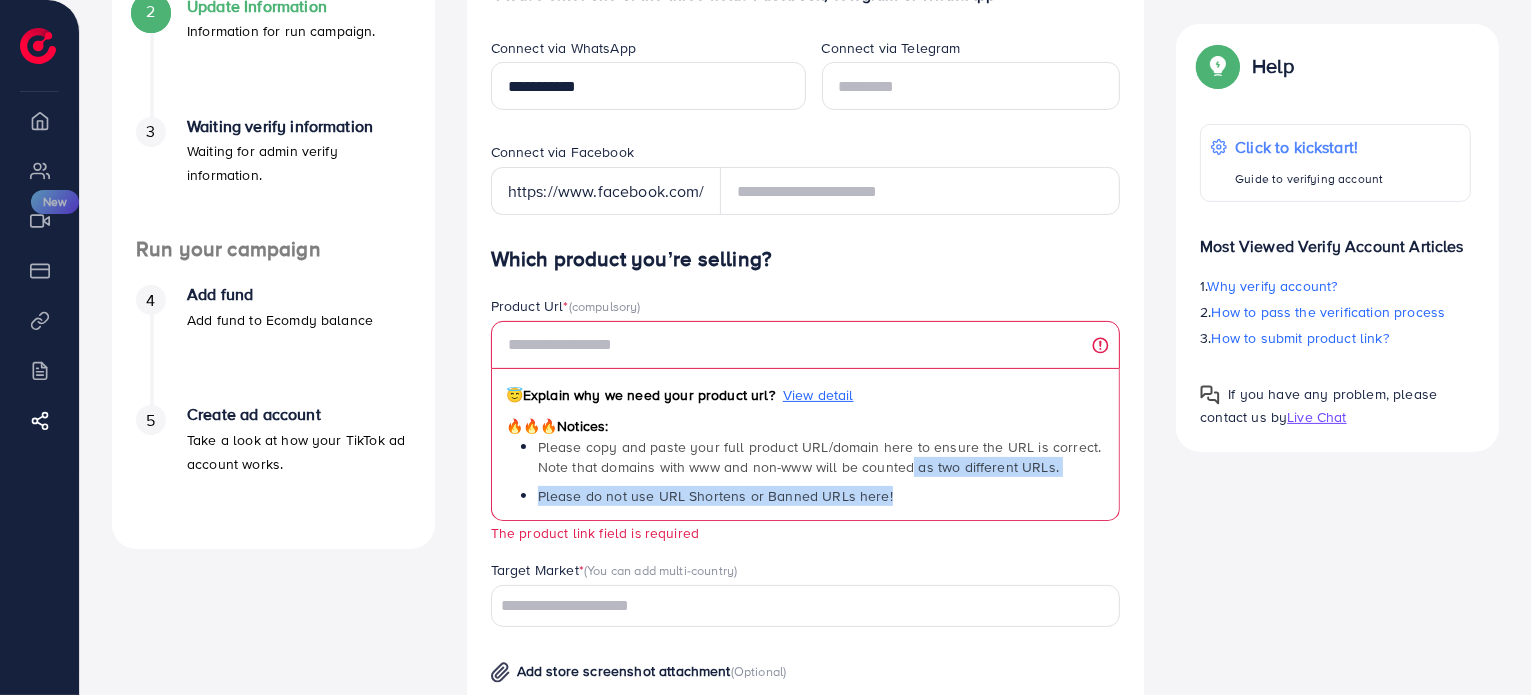 drag, startPoint x: 908, startPoint y: 467, endPoint x: 953, endPoint y: 494, distance: 52.478565 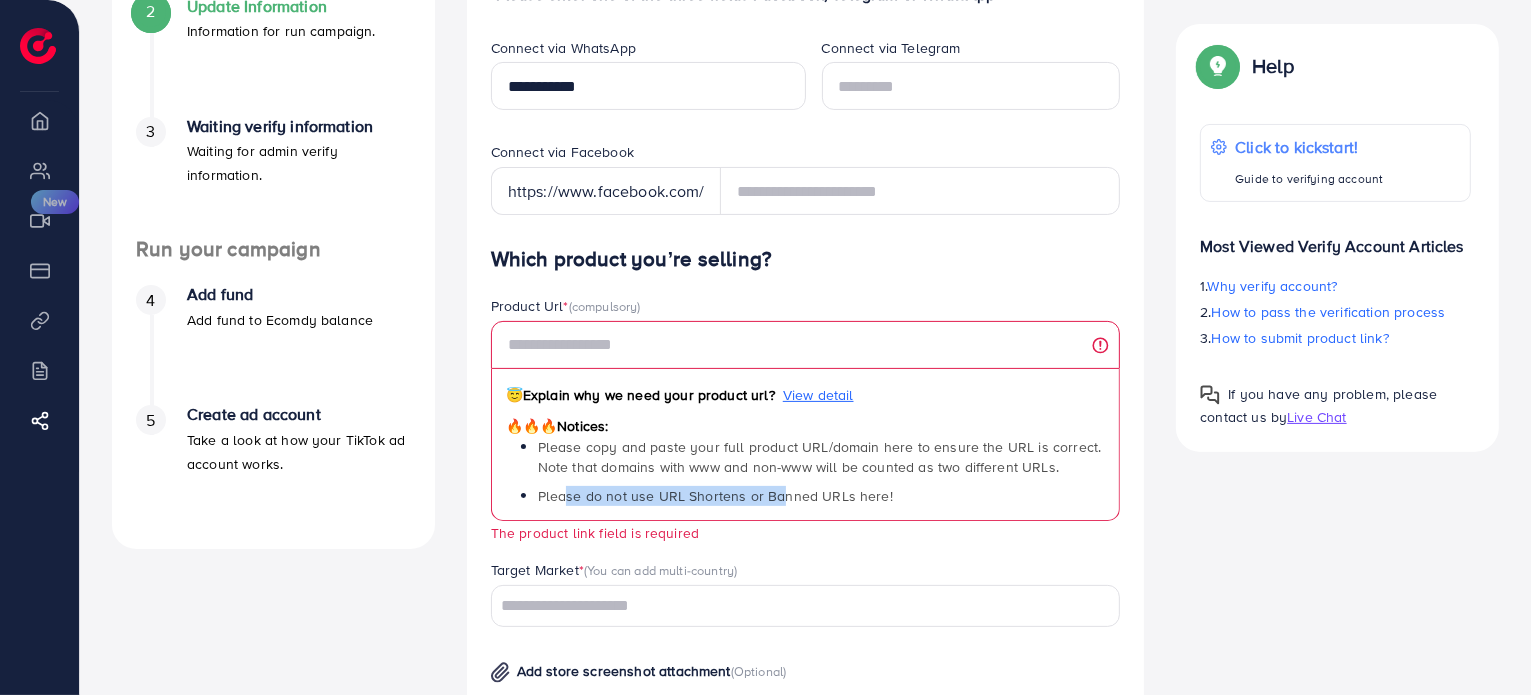 drag, startPoint x: 568, startPoint y: 502, endPoint x: 775, endPoint y: 514, distance: 207.34753 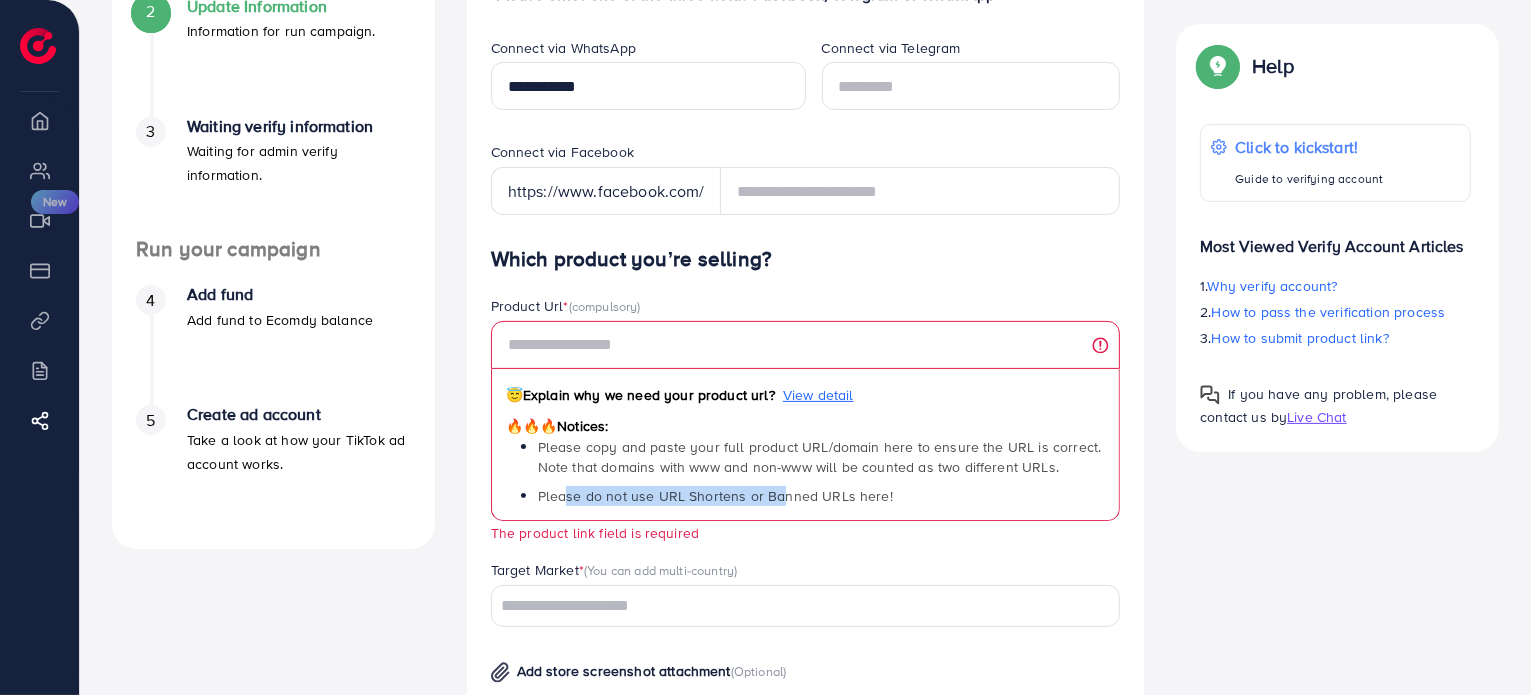 click on "😇  Explain why we need your product url?  View detail  🔥🔥🔥  Notices: Please copy and paste your full product URL/domain here to ensure the URL is correct. Note that domains with www and non-www will be counted as two different URLs. Please do not use URL Shortens or Banned URLs here!" at bounding box center (806, 445) 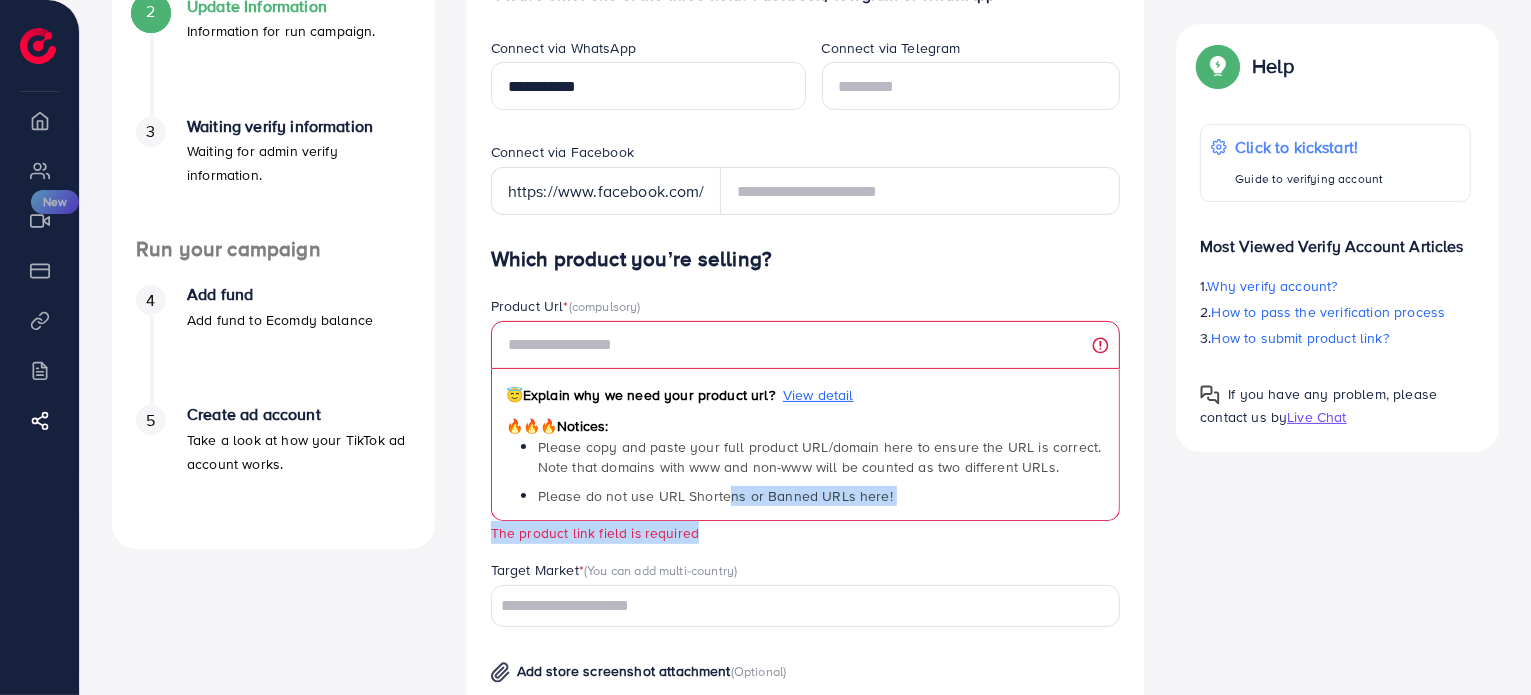 drag, startPoint x: 729, startPoint y: 500, endPoint x: 880, endPoint y: 535, distance: 155.00322 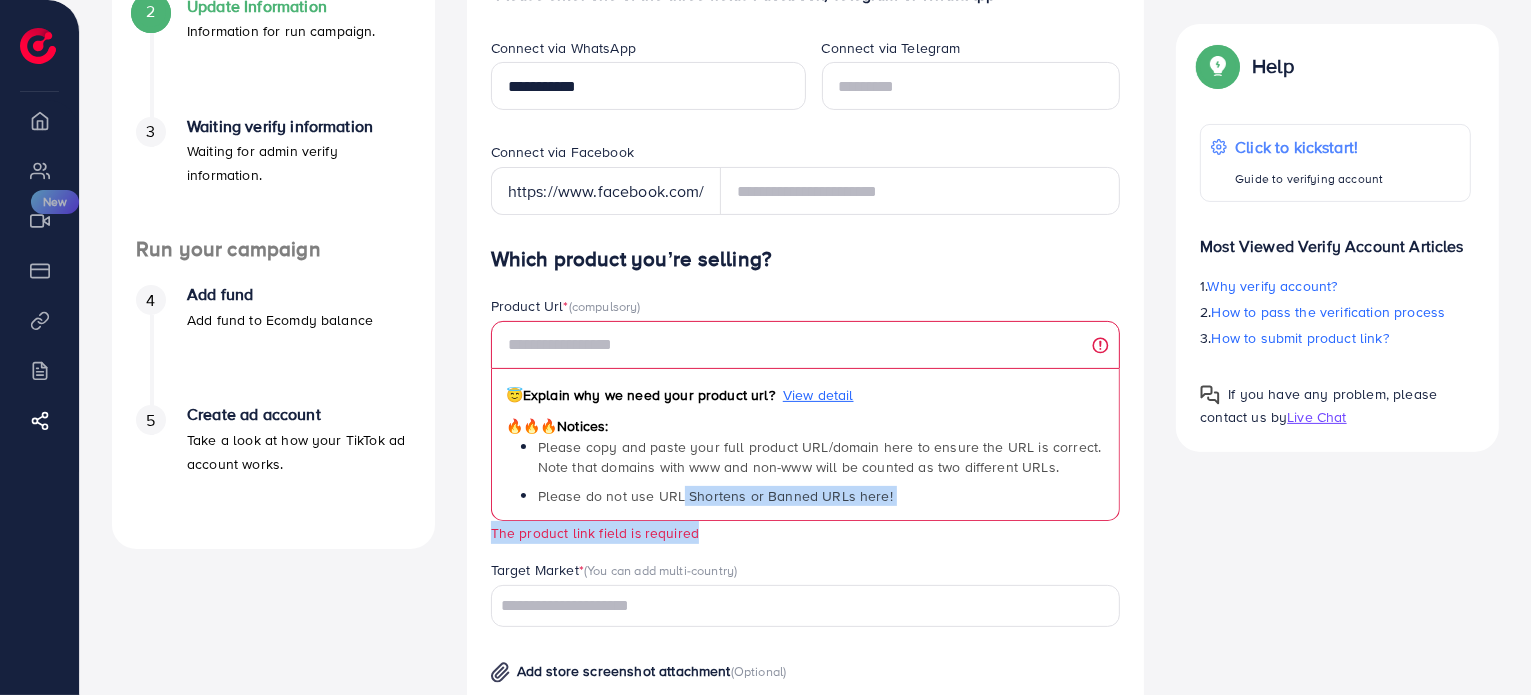 drag, startPoint x: 680, startPoint y: 499, endPoint x: 846, endPoint y: 529, distance: 168.68906 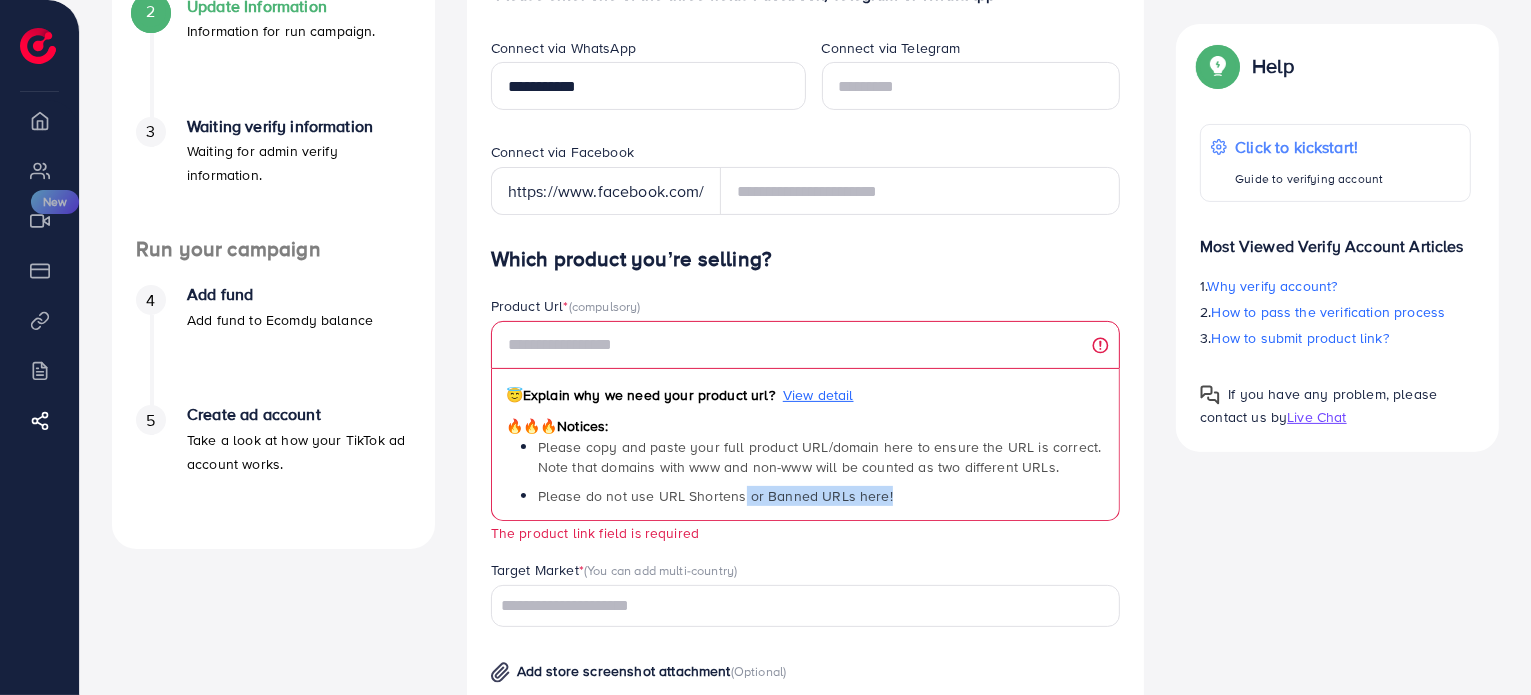 drag, startPoint x: 738, startPoint y: 494, endPoint x: 910, endPoint y: 519, distance: 173.80736 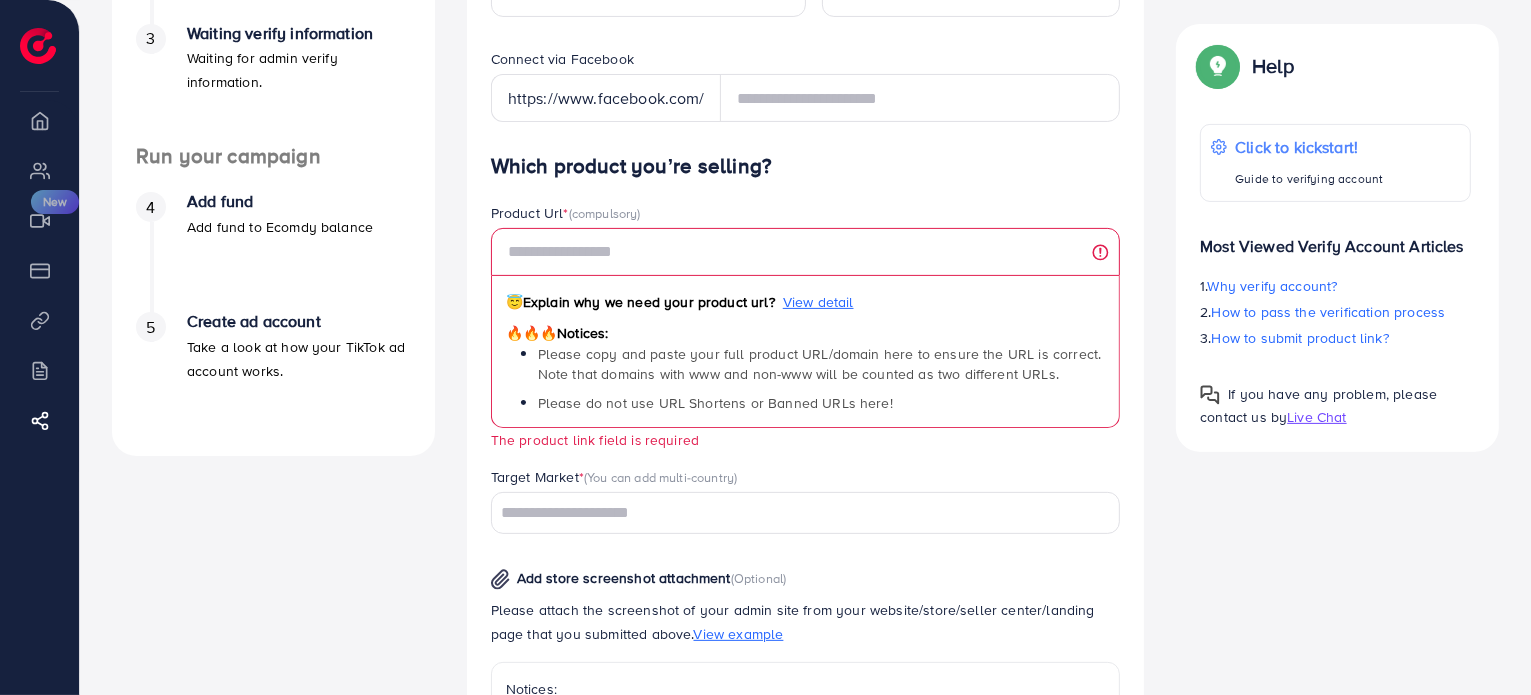scroll, scrollTop: 500, scrollLeft: 0, axis: vertical 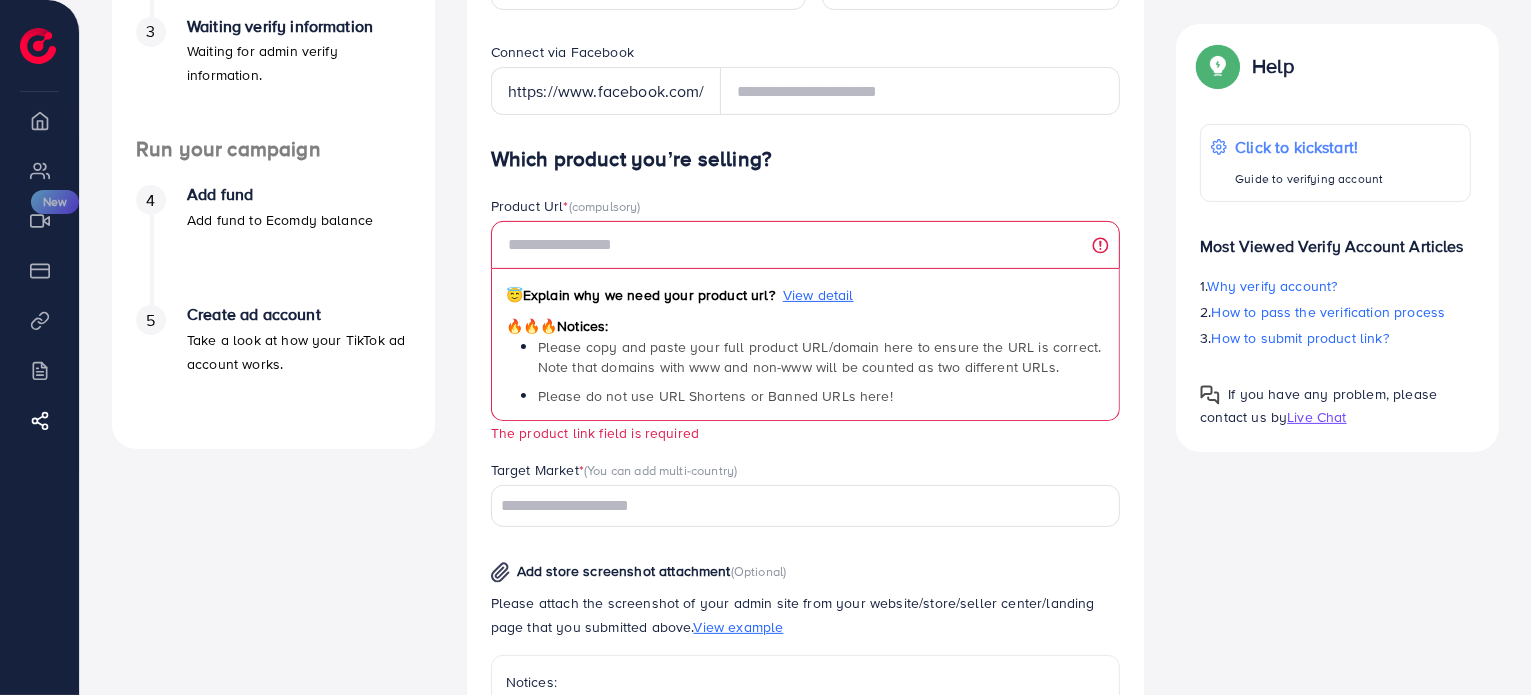 click at bounding box center (794, 506) 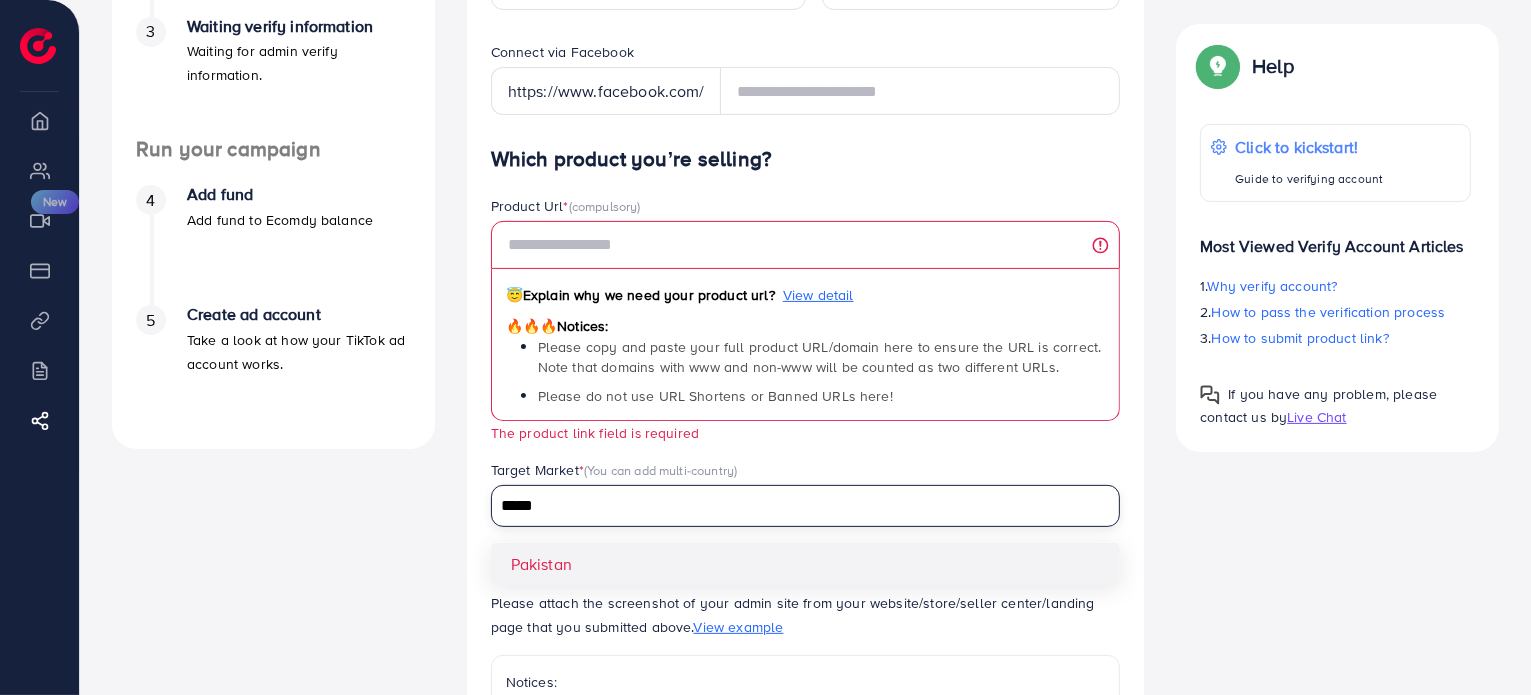 type on "*****" 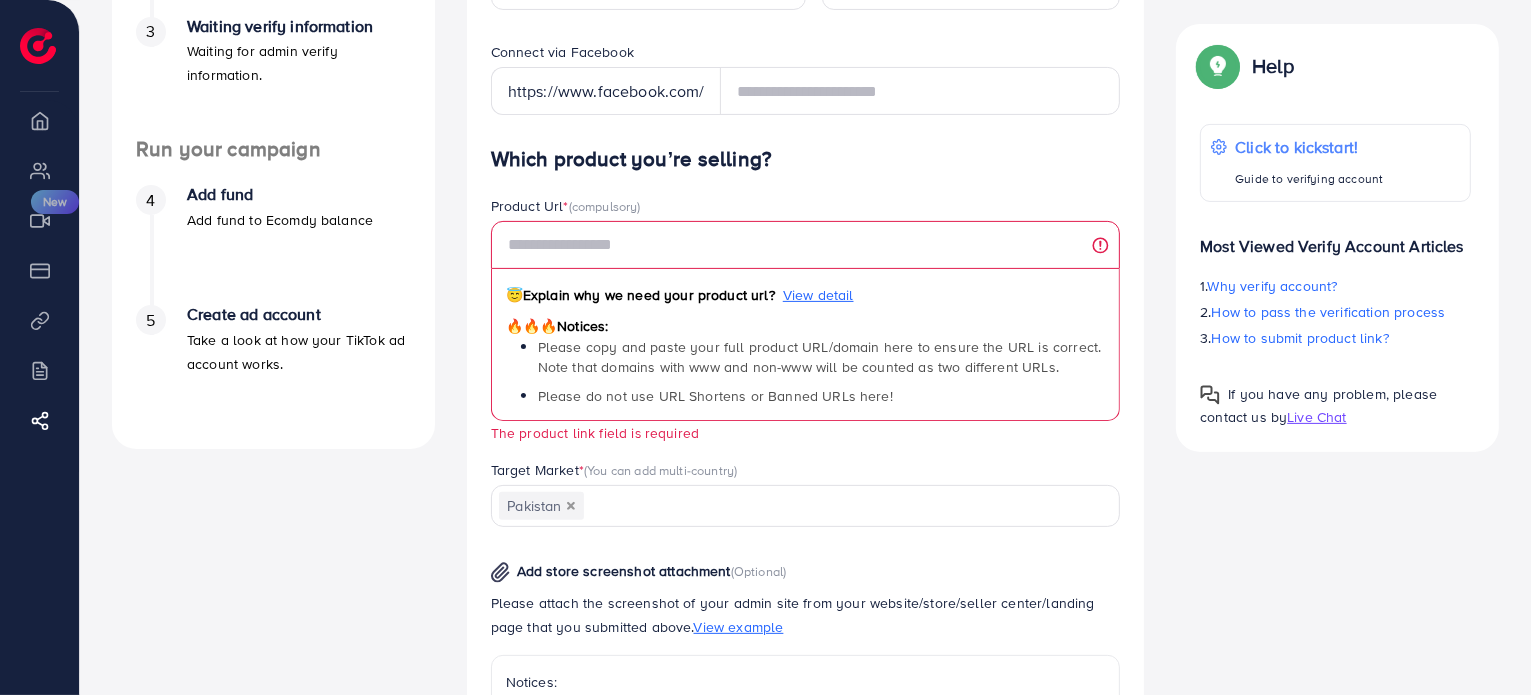 click on "Which product you’re selling? Product Url * (compulsory) 😇 Explain why we need your product url? View detail 🔥🔥🔥 Notices: Please copy and paste your full product URL/domain here to ensure the URL is correct. Note that domains with www and non-www will be counted as two different URLs. Please do not use URL Shortens or Banned URLs here! The product link field is required Target Market * (You can add multi-country) [COUNTRY] Loading... [COUNTRY] Add store screenshot attachment (Optional) Please attach the screenshot of your admin site from your website/store/seller center/landing page that you submitted above. View example Notices: You should log in to your website and take a screenshot from there. The image will include the URL (domain) of your admin site. Format: JPG, PNG, JPEG Maximum size: 5MB 🔥" at bounding box center (806, 596) 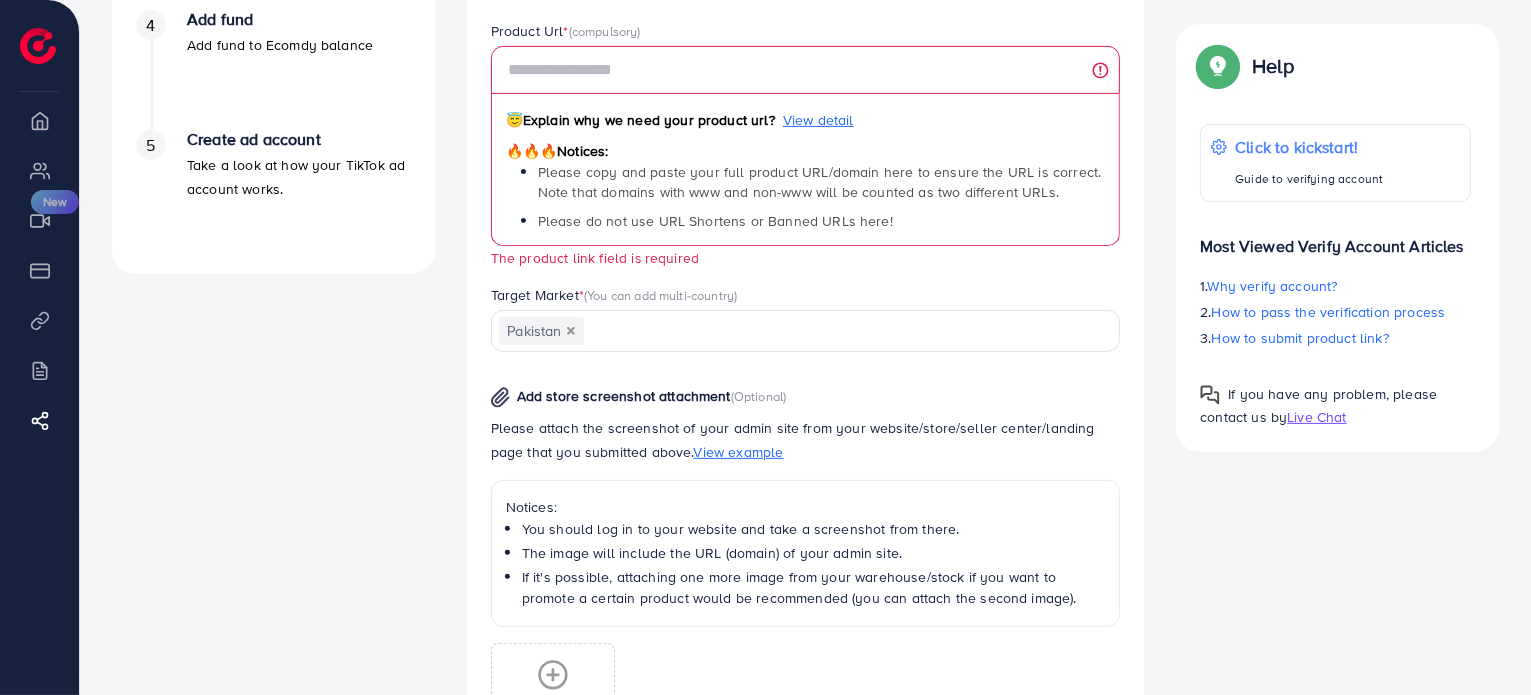 scroll, scrollTop: 700, scrollLeft: 0, axis: vertical 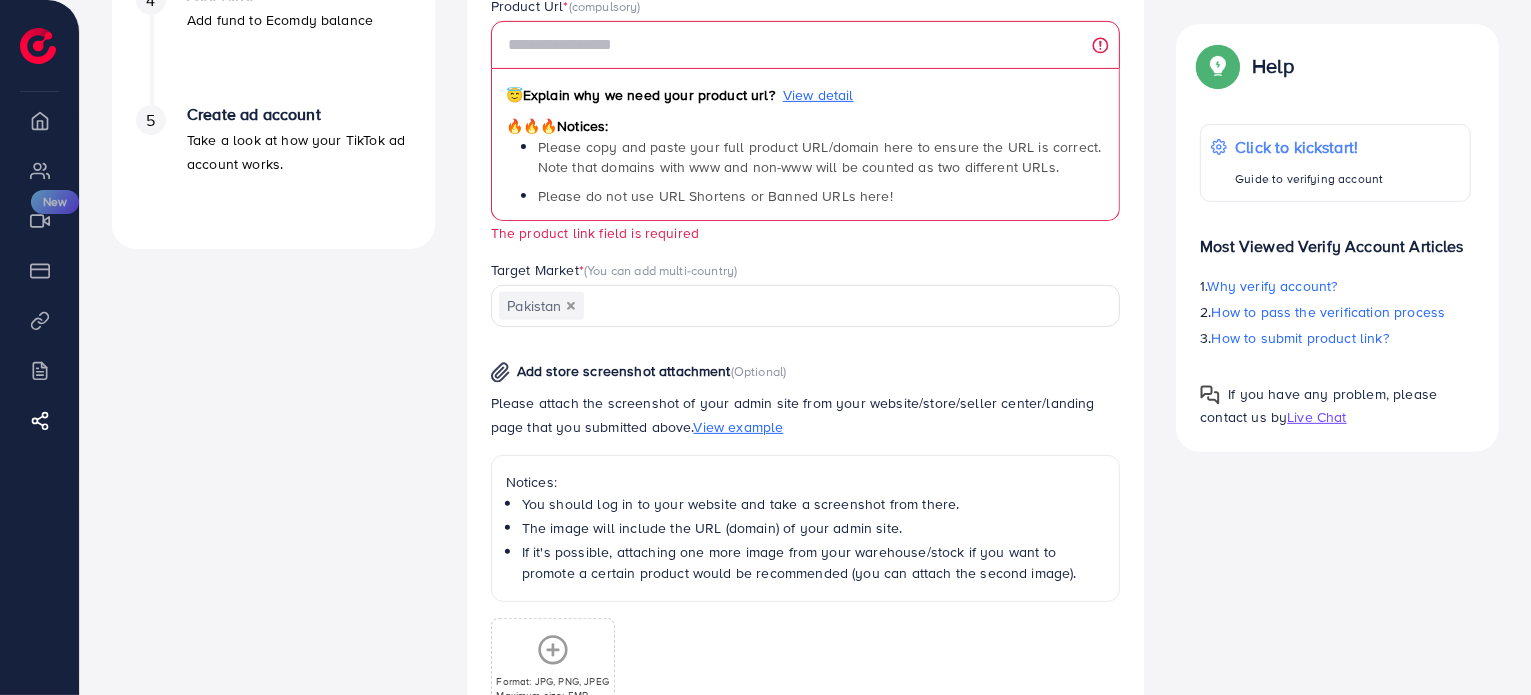 drag, startPoint x: 517, startPoint y: 372, endPoint x: 873, endPoint y: 368, distance: 356.02246 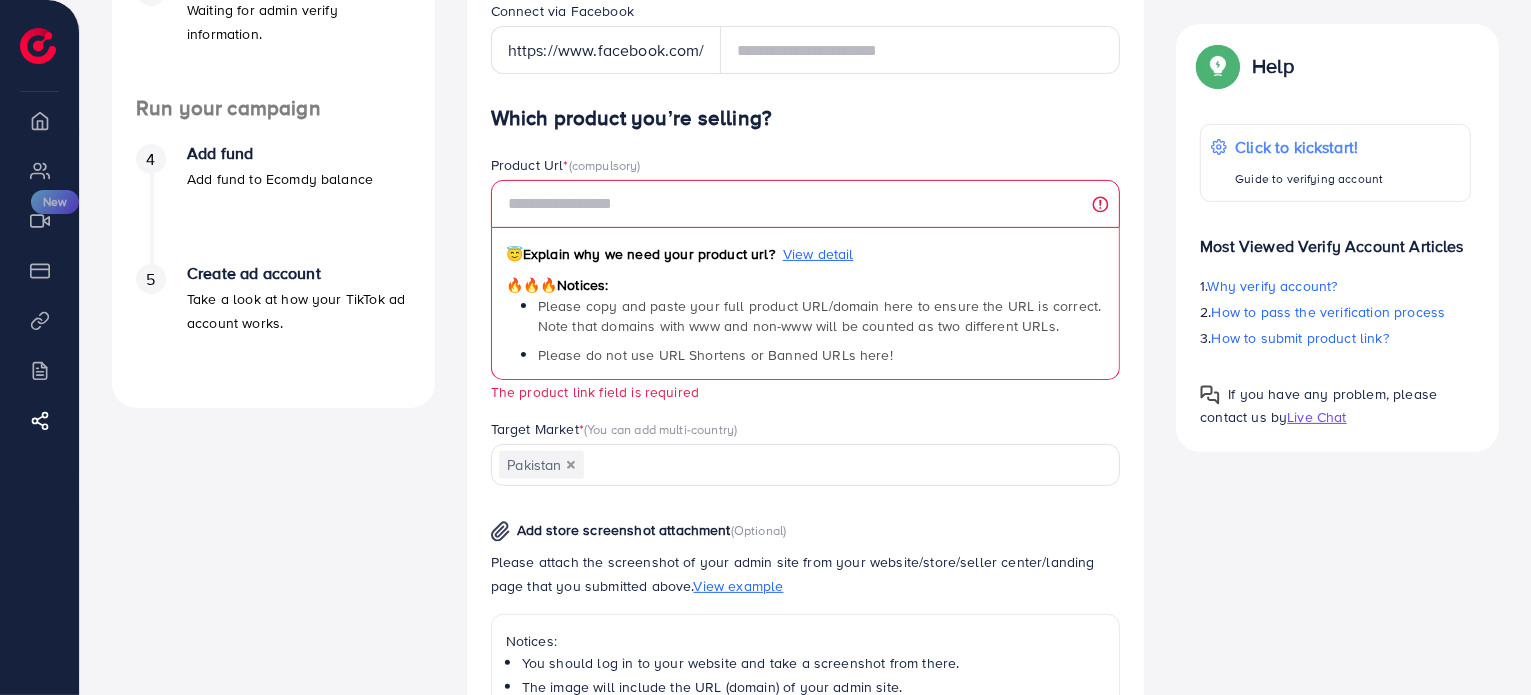 scroll, scrollTop: 540, scrollLeft: 0, axis: vertical 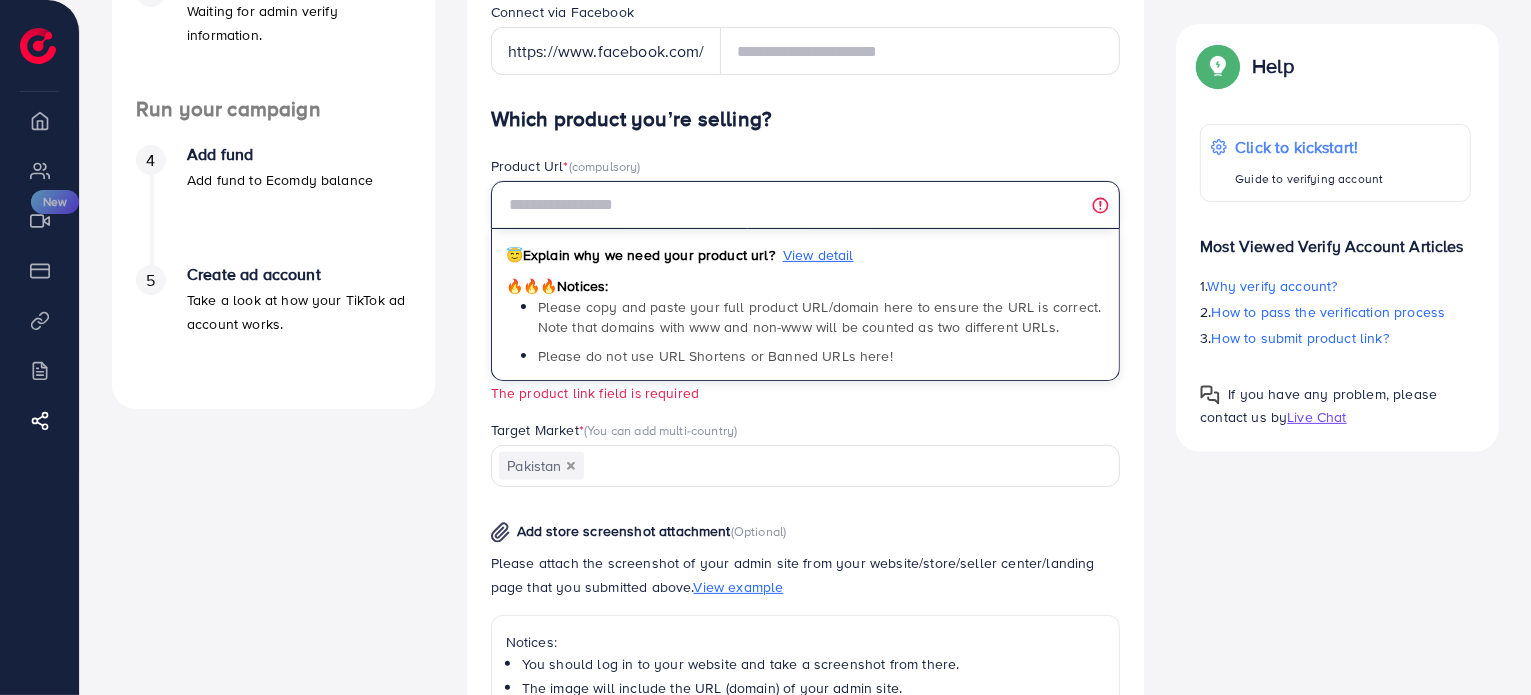 click at bounding box center (806, 205) 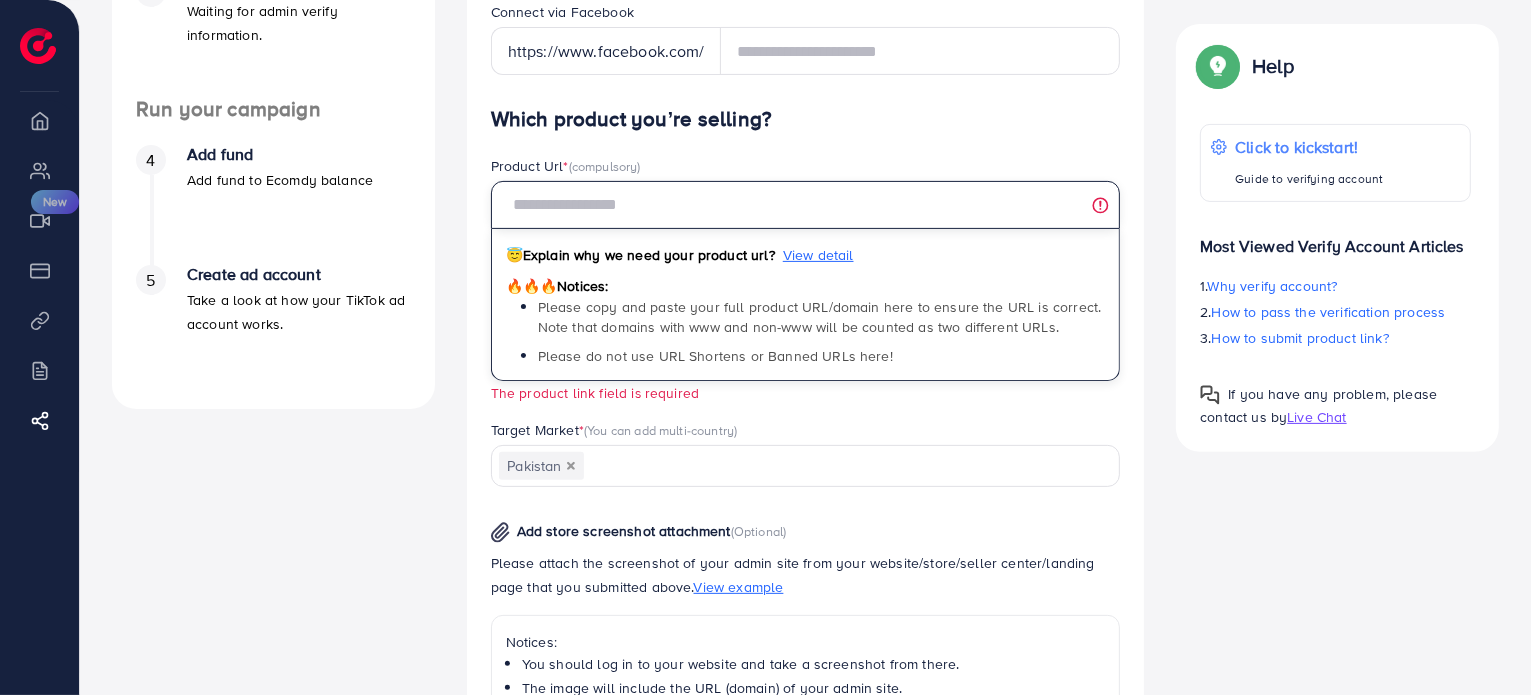 paste on "**********" 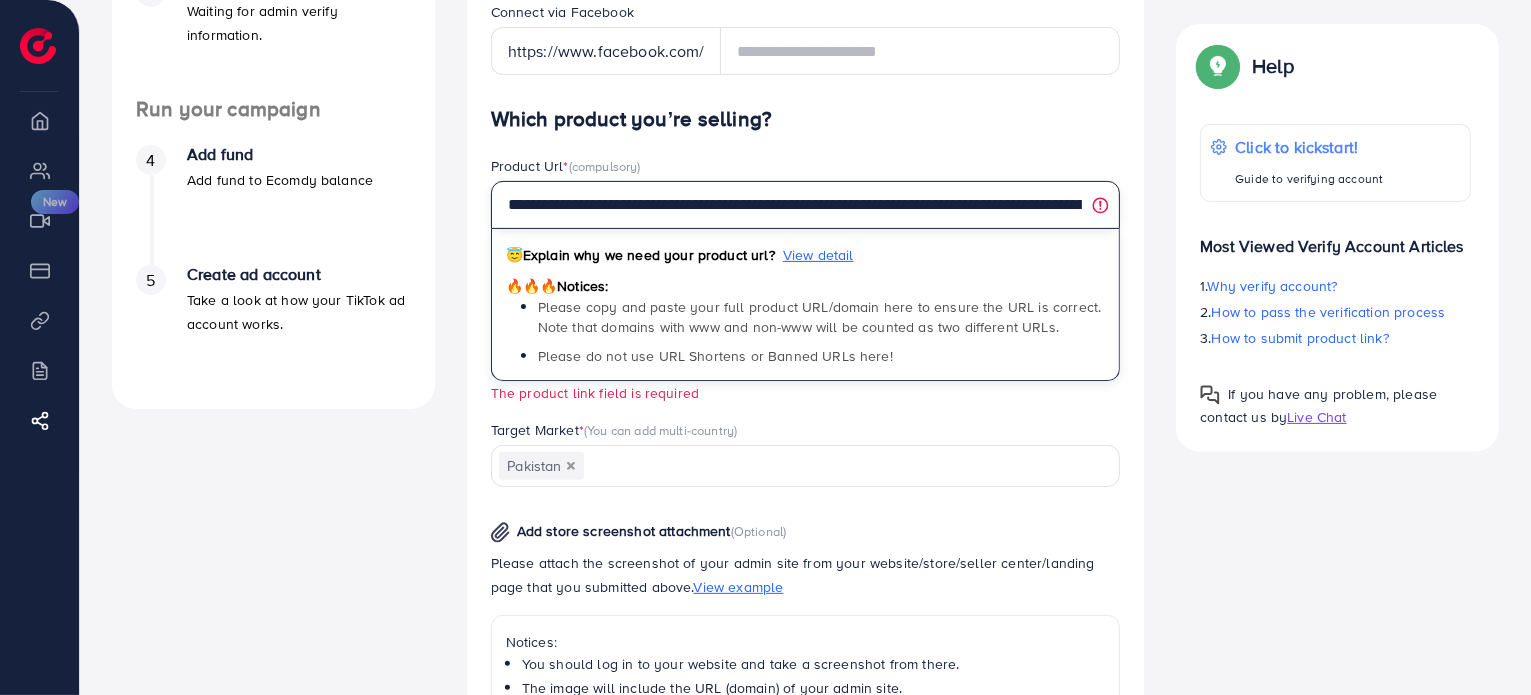 scroll, scrollTop: 0, scrollLeft: 284, axis: horizontal 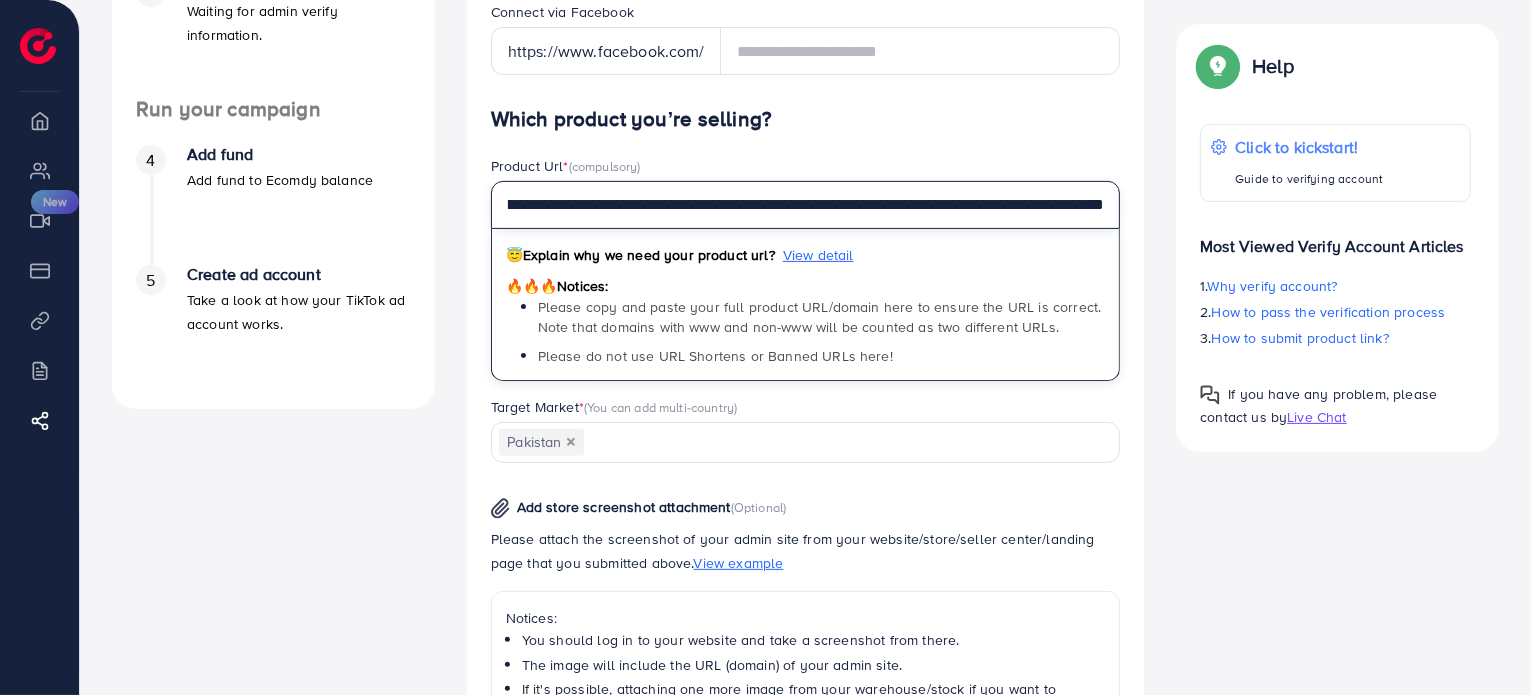 type on "**********" 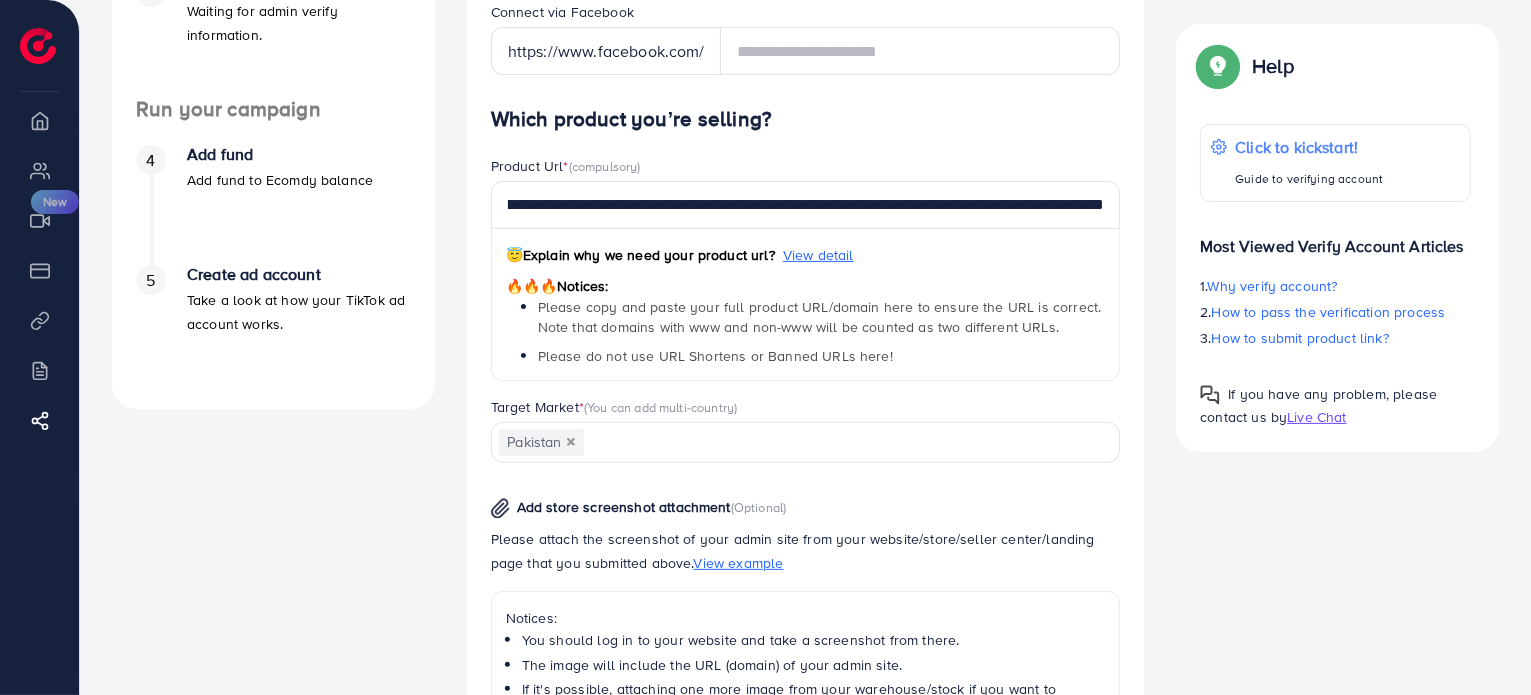 scroll, scrollTop: 0, scrollLeft: 0, axis: both 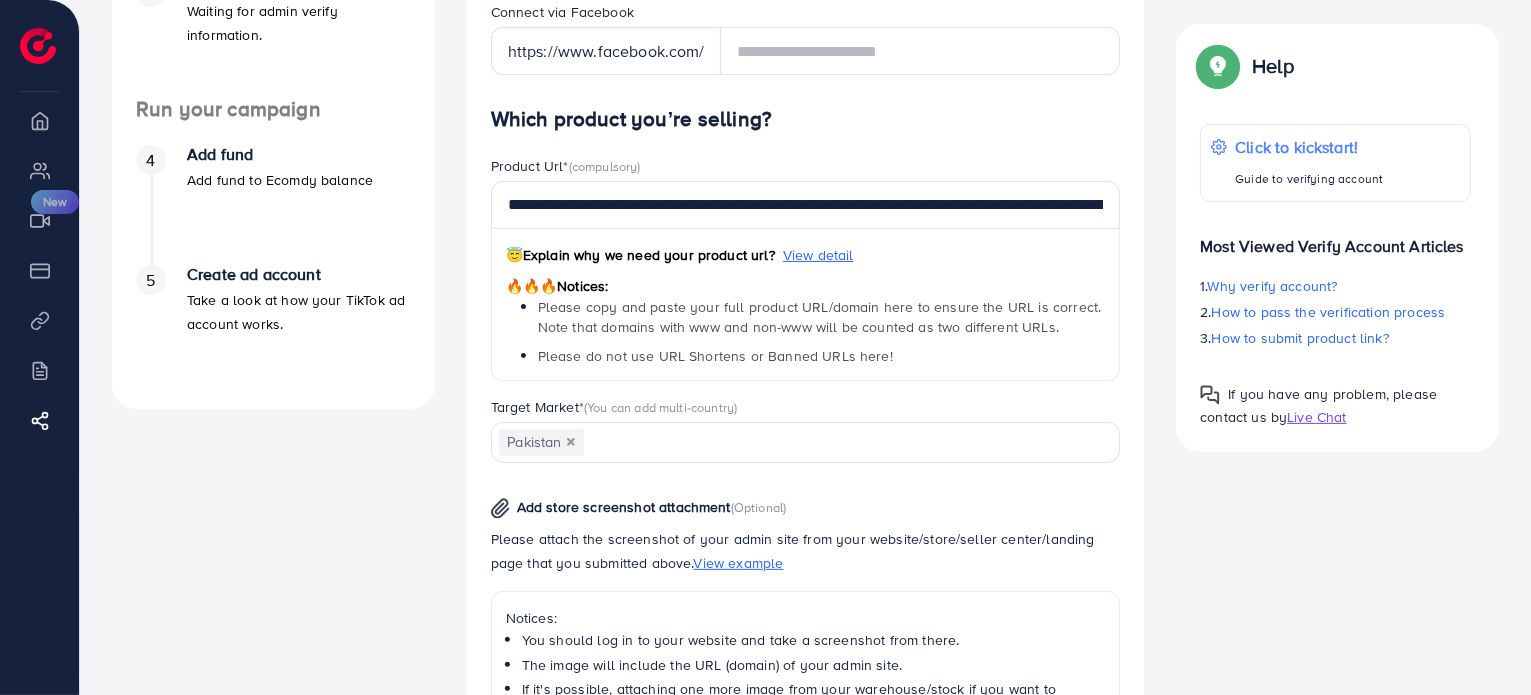 click on "**********" at bounding box center (806, 544) 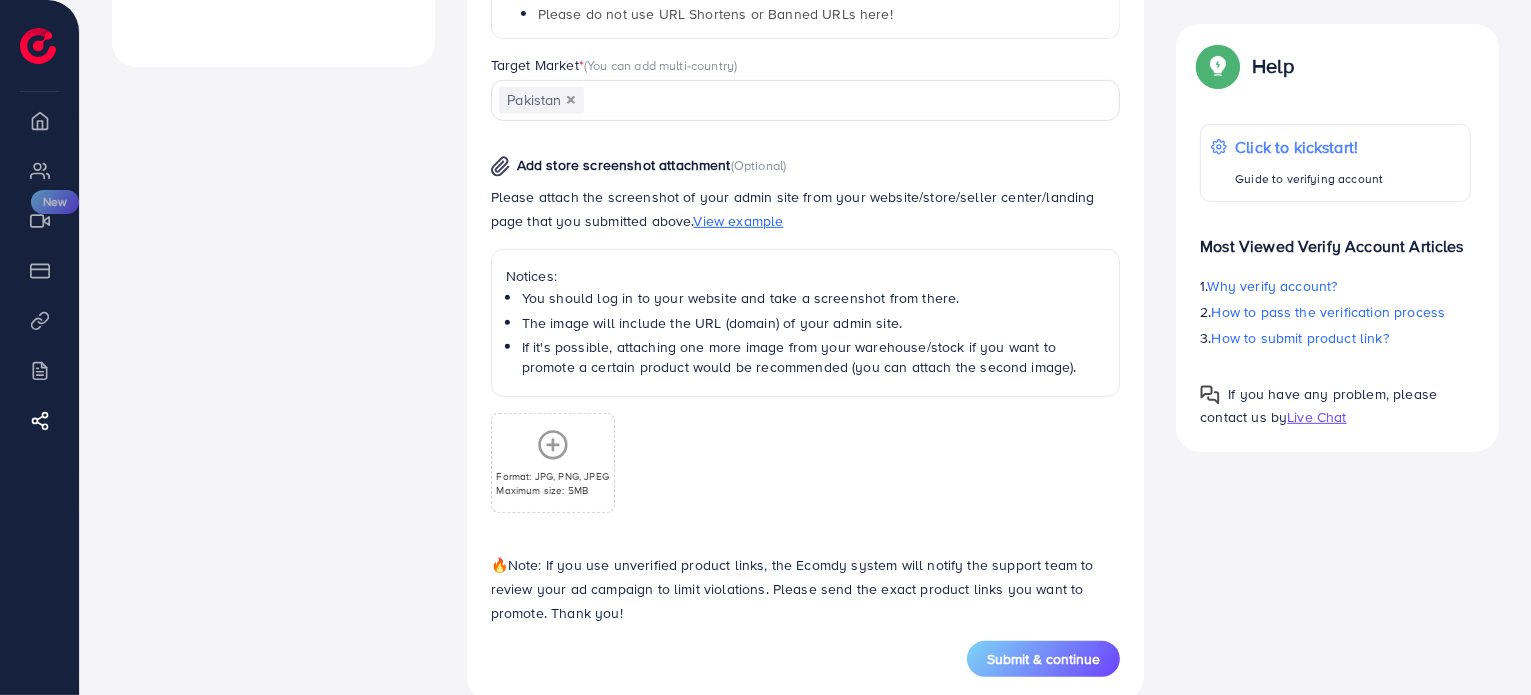 scroll, scrollTop: 917, scrollLeft: 0, axis: vertical 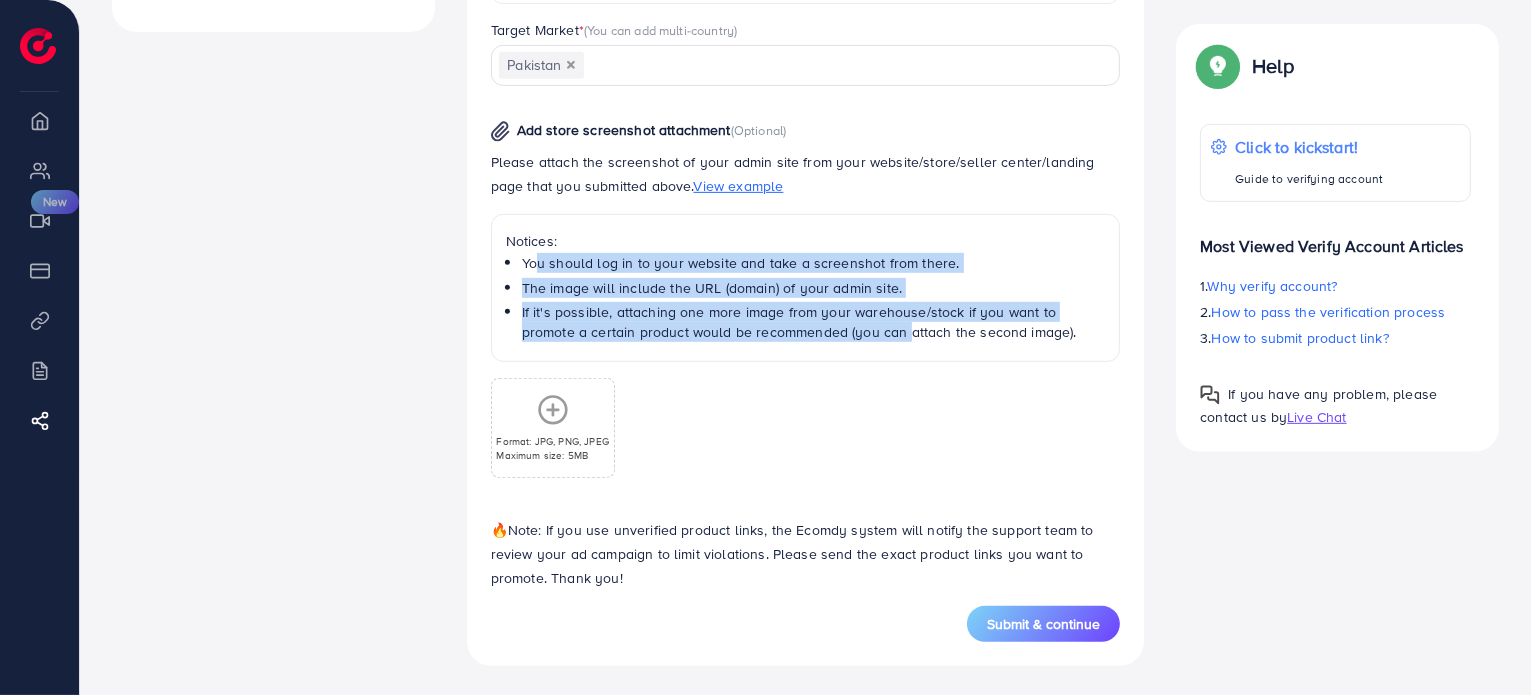 drag, startPoint x: 526, startPoint y: 259, endPoint x: 846, endPoint y: 343, distance: 330.84134 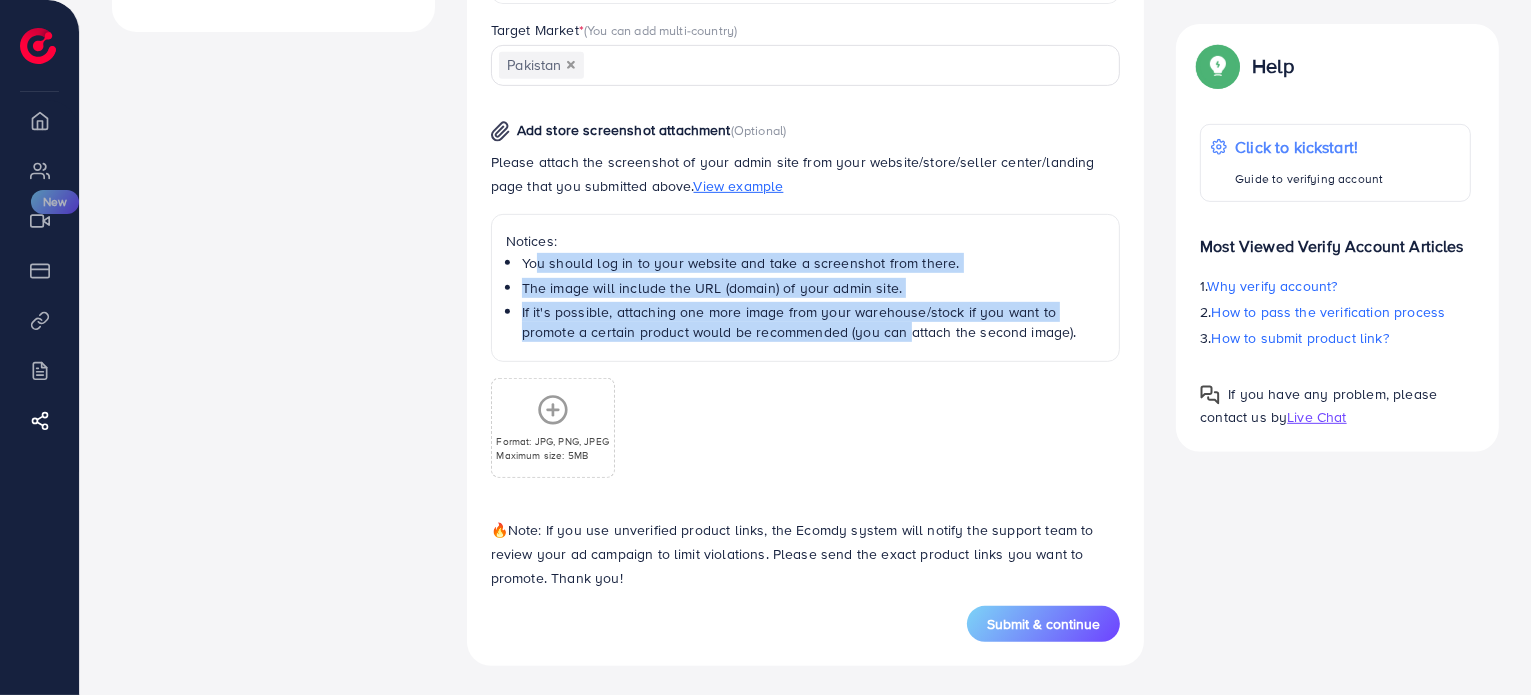 click on "Notices:   You should log in to your website and take a screenshot from there.   The image will include the URL (domain) of your admin site.   If it's possible, attaching one more image from your warehouse/stock if you want to promote a certain product would be recommended (you can attach the second image)." at bounding box center (806, 287) 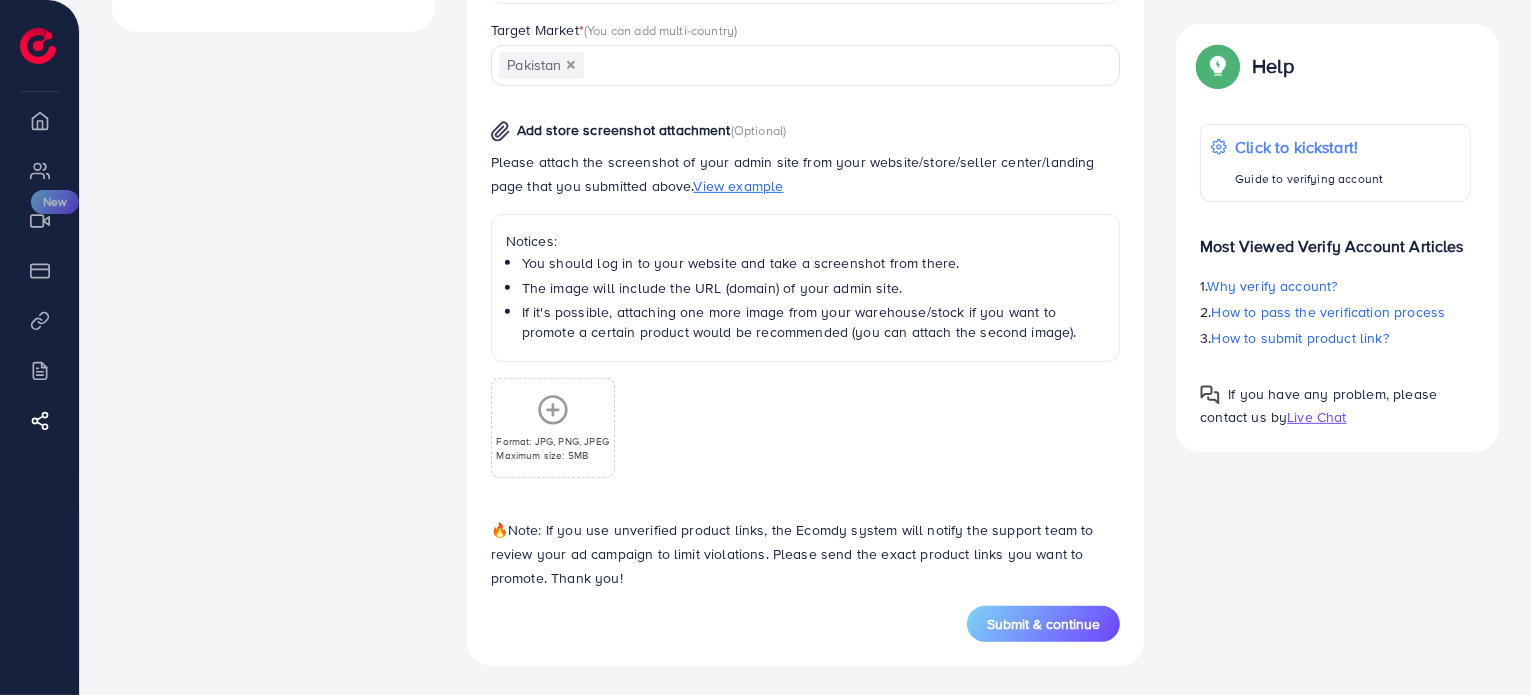 click on "Notices:   You should log in to your website and take a screenshot from there.   The image will include the URL (domain) of your admin site.   If it's possible, attaching one more image from your warehouse/stock if you want to promote a certain product would be recommended (you can attach the second image)." at bounding box center (806, 287) 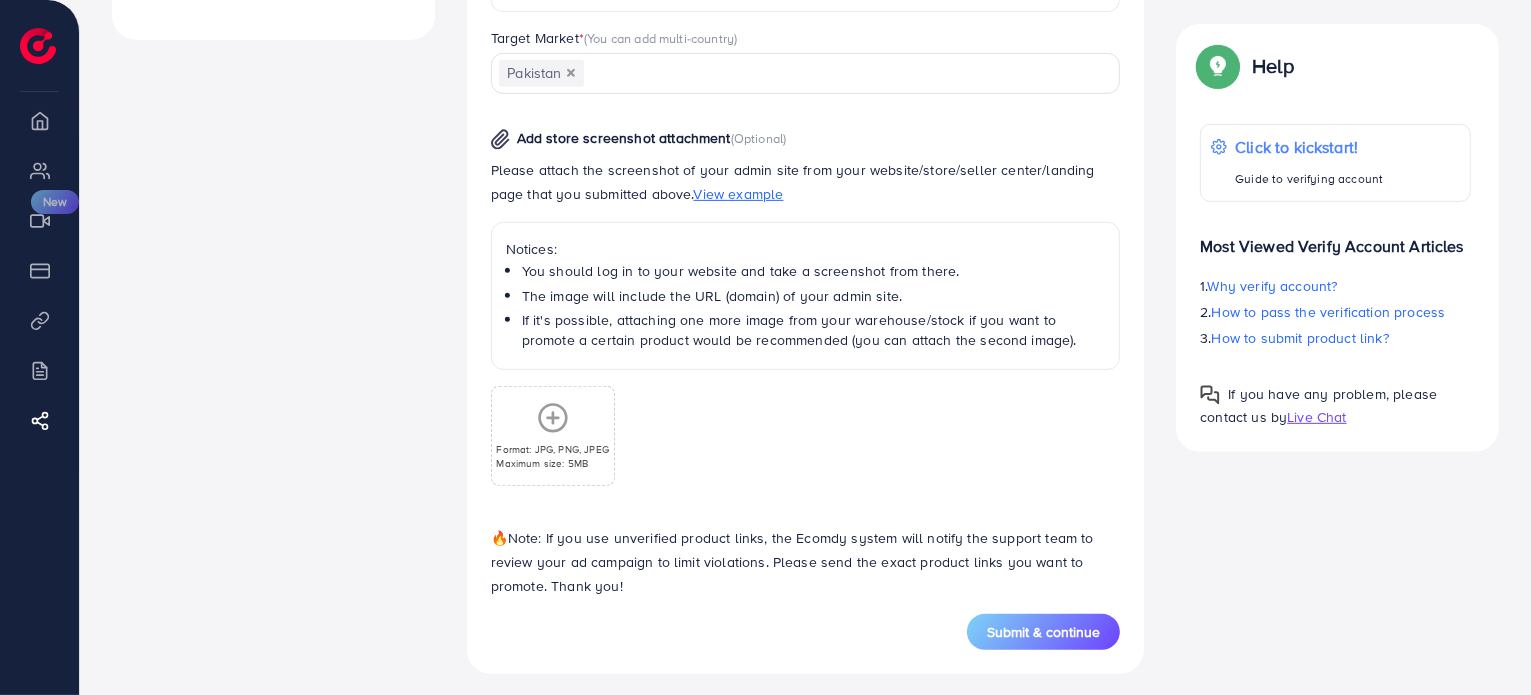 scroll, scrollTop: 917, scrollLeft: 0, axis: vertical 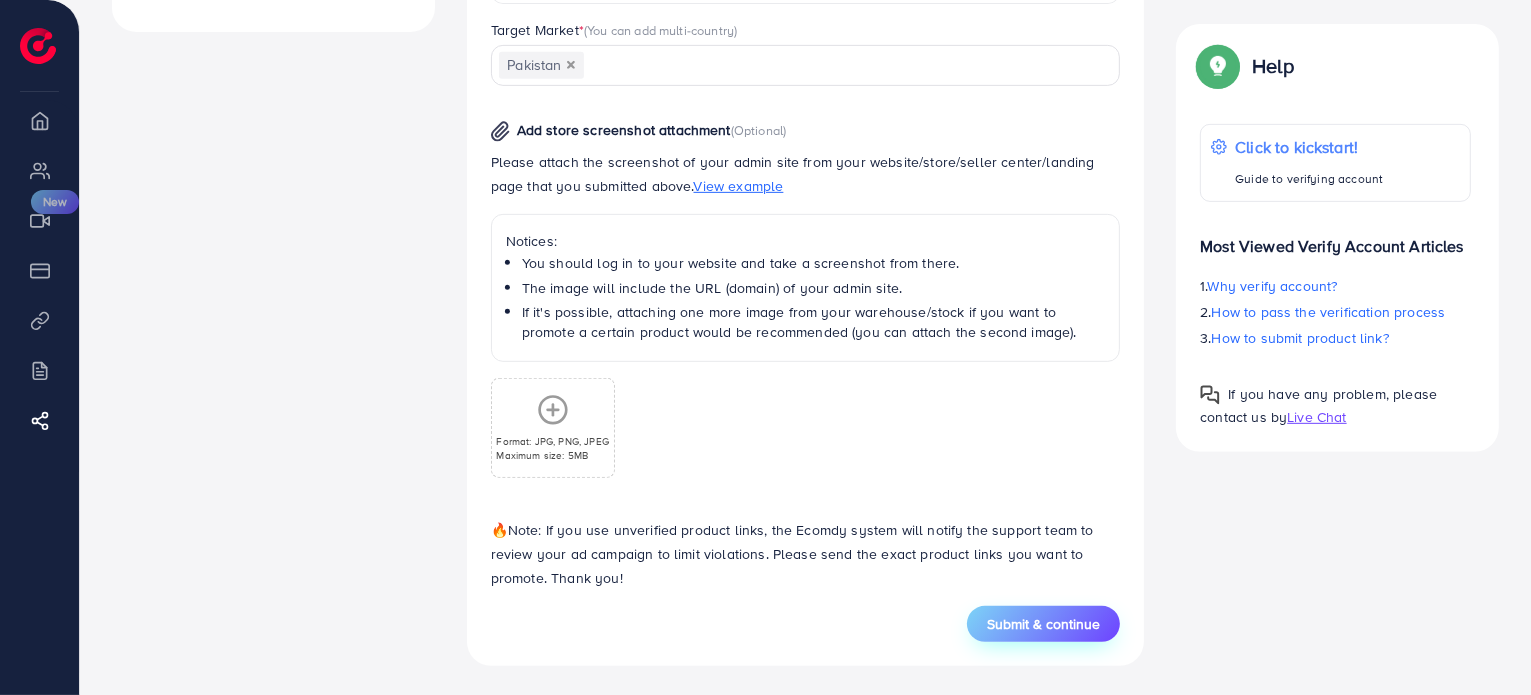 click on "Submit & continue" at bounding box center [1043, 624] 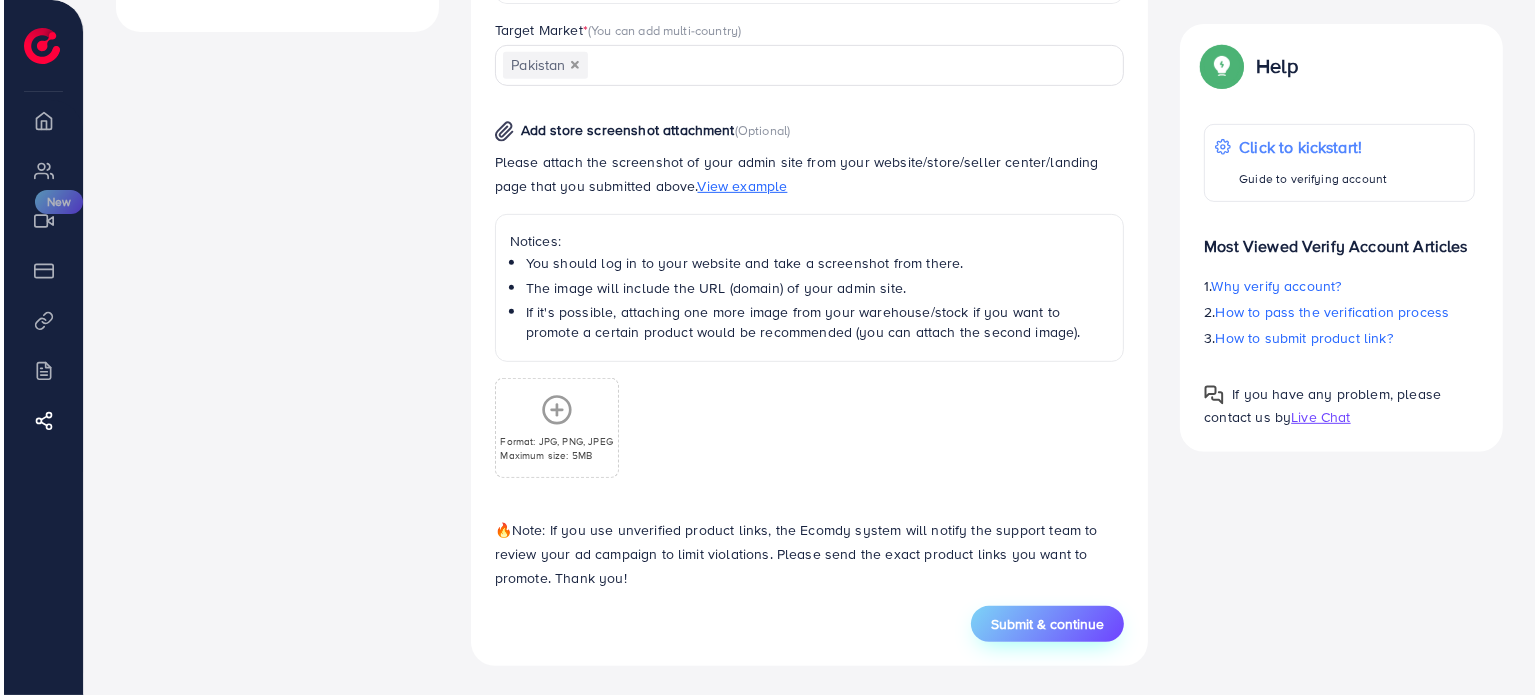 scroll, scrollTop: 0, scrollLeft: 0, axis: both 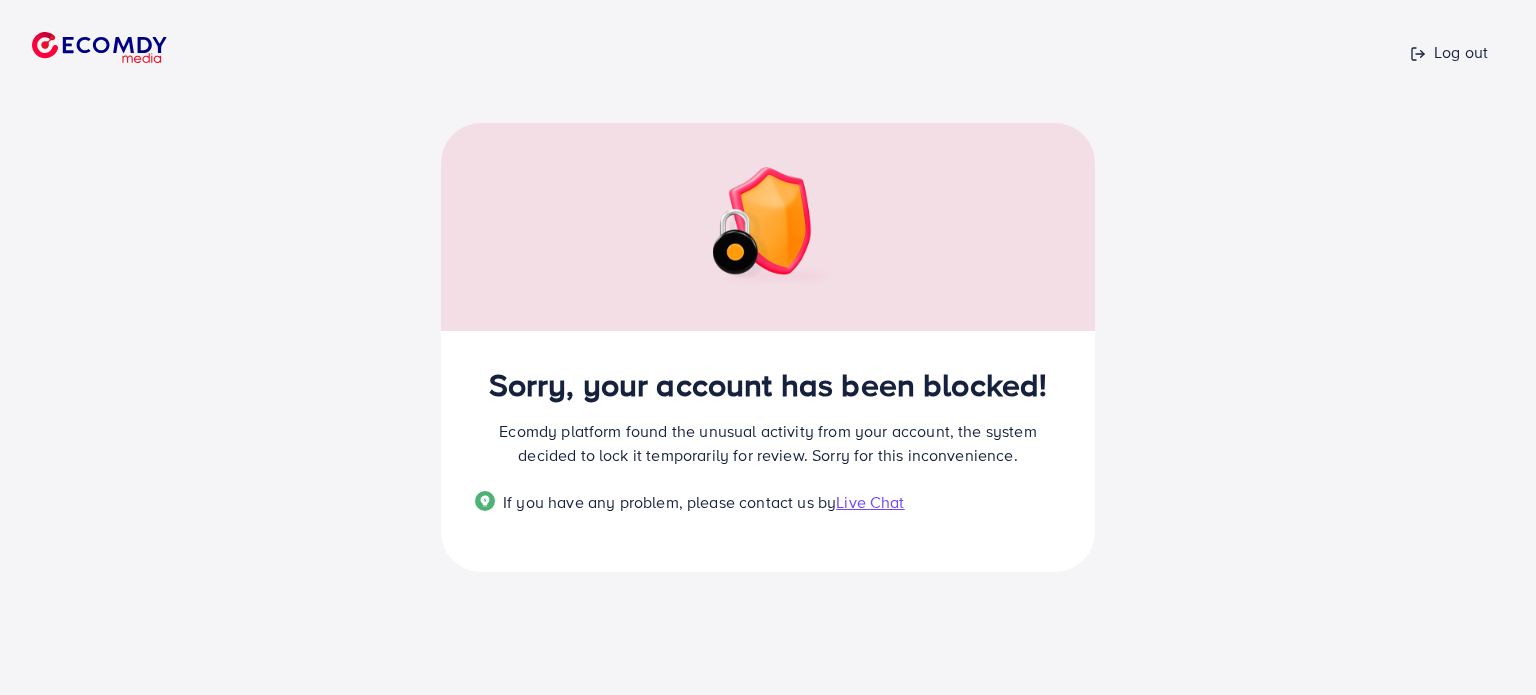 drag, startPoint x: 542, startPoint y: 435, endPoint x: 1001, endPoint y: 479, distance: 461.1041 